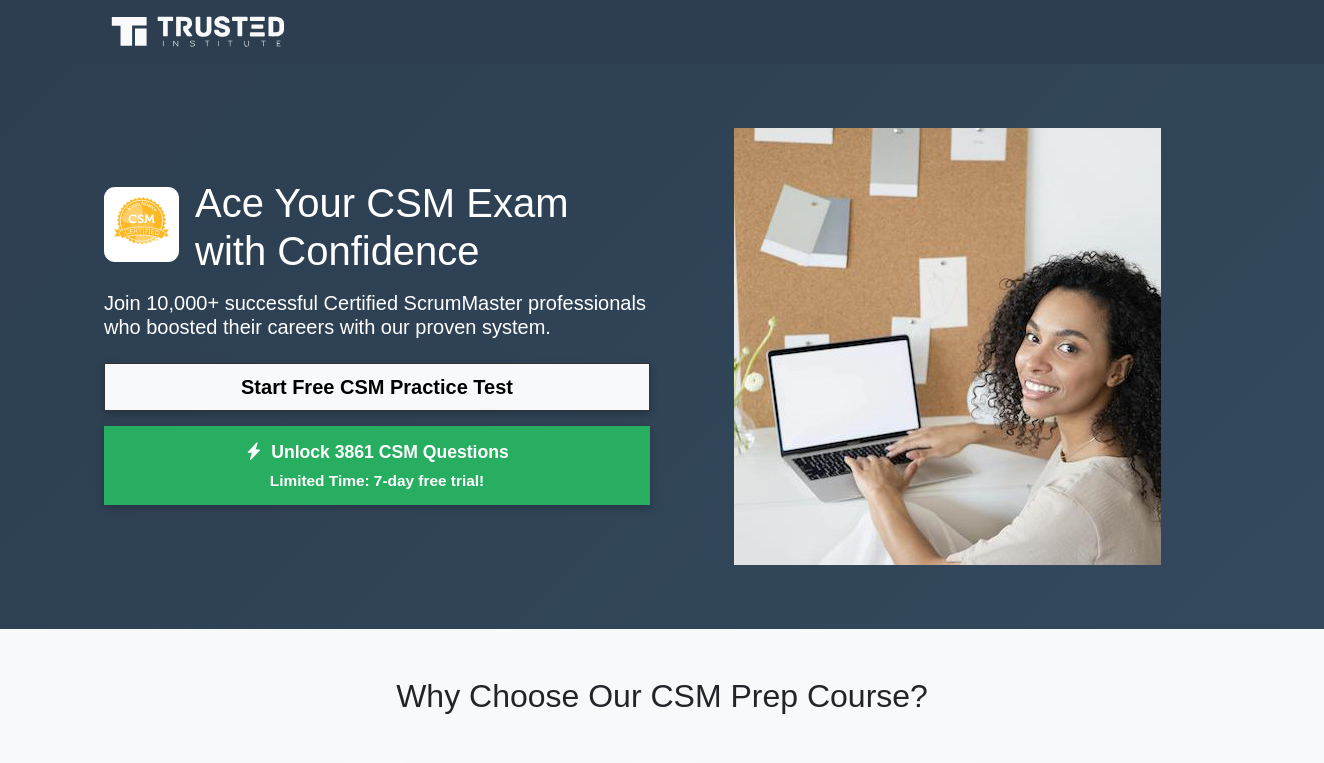 scroll, scrollTop: 0, scrollLeft: 0, axis: both 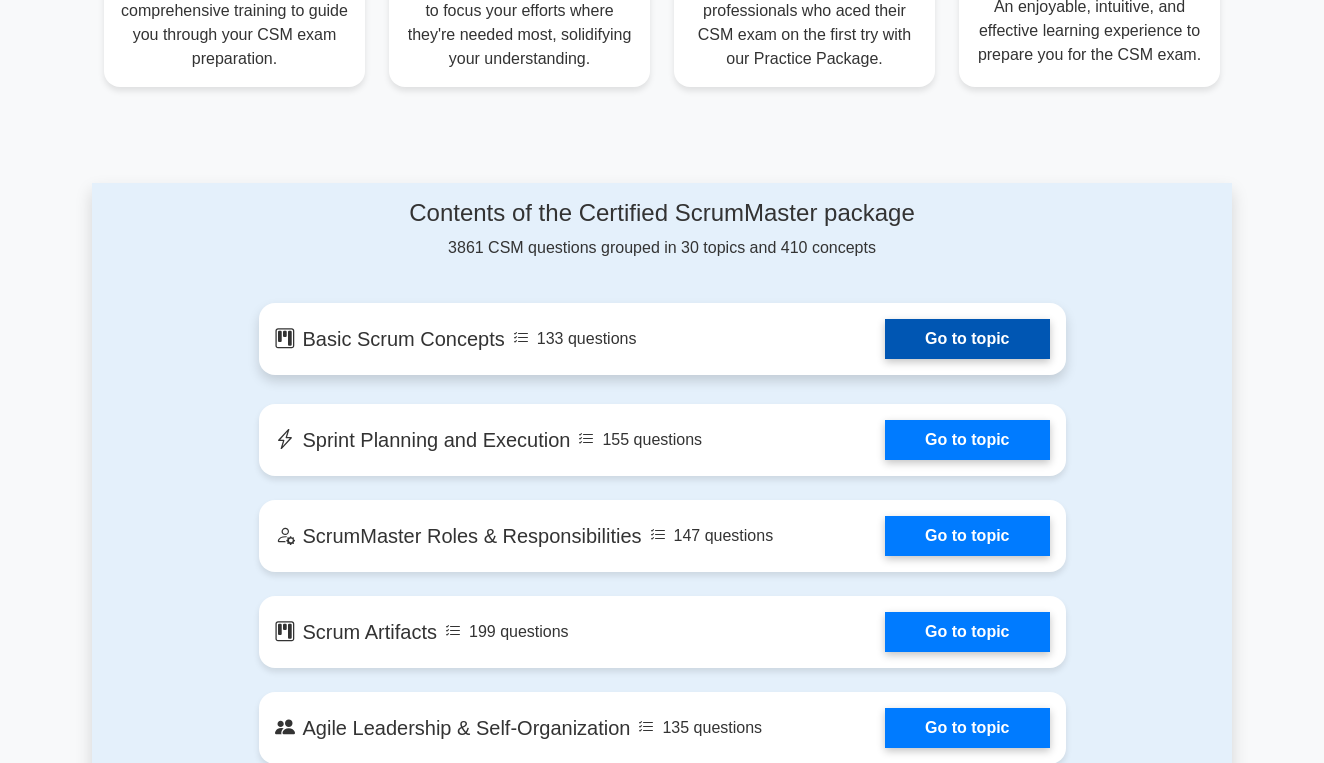 click on "Go to topic" at bounding box center [967, 339] 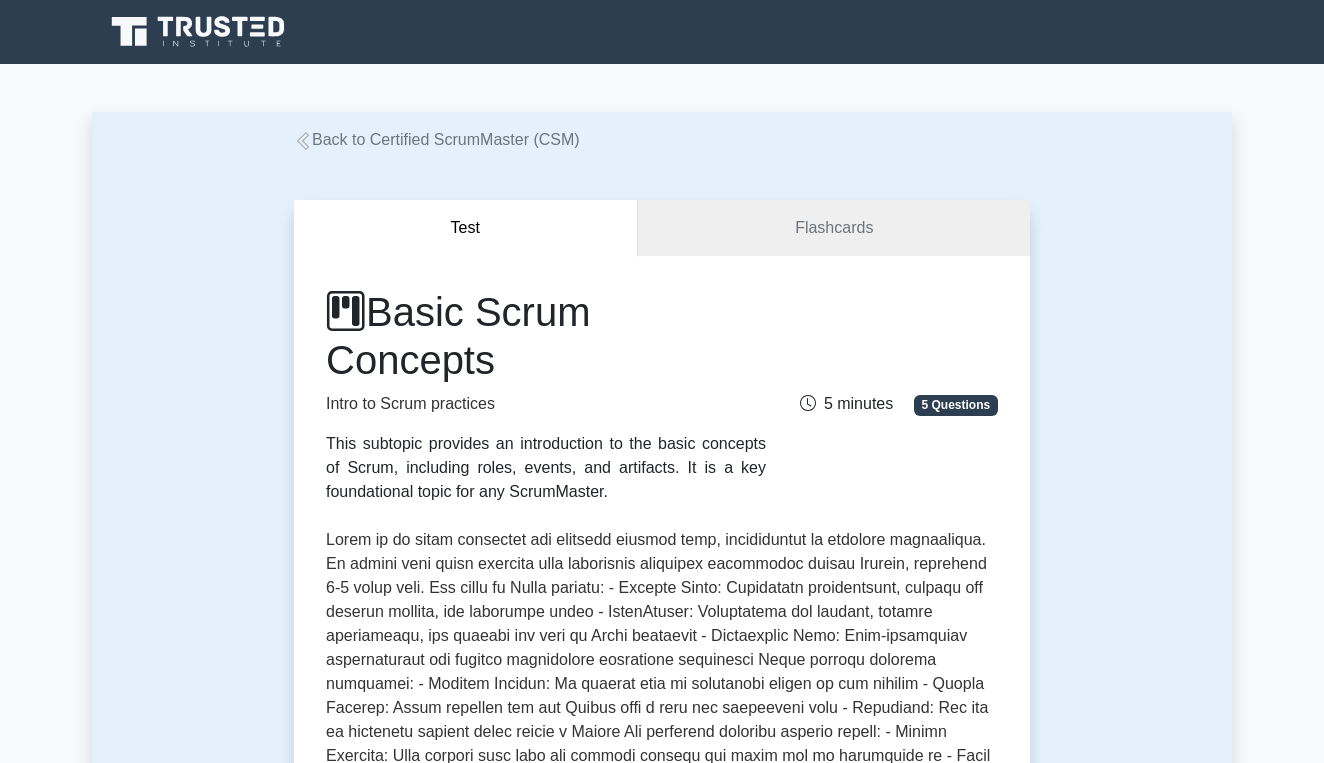 scroll, scrollTop: 0, scrollLeft: 0, axis: both 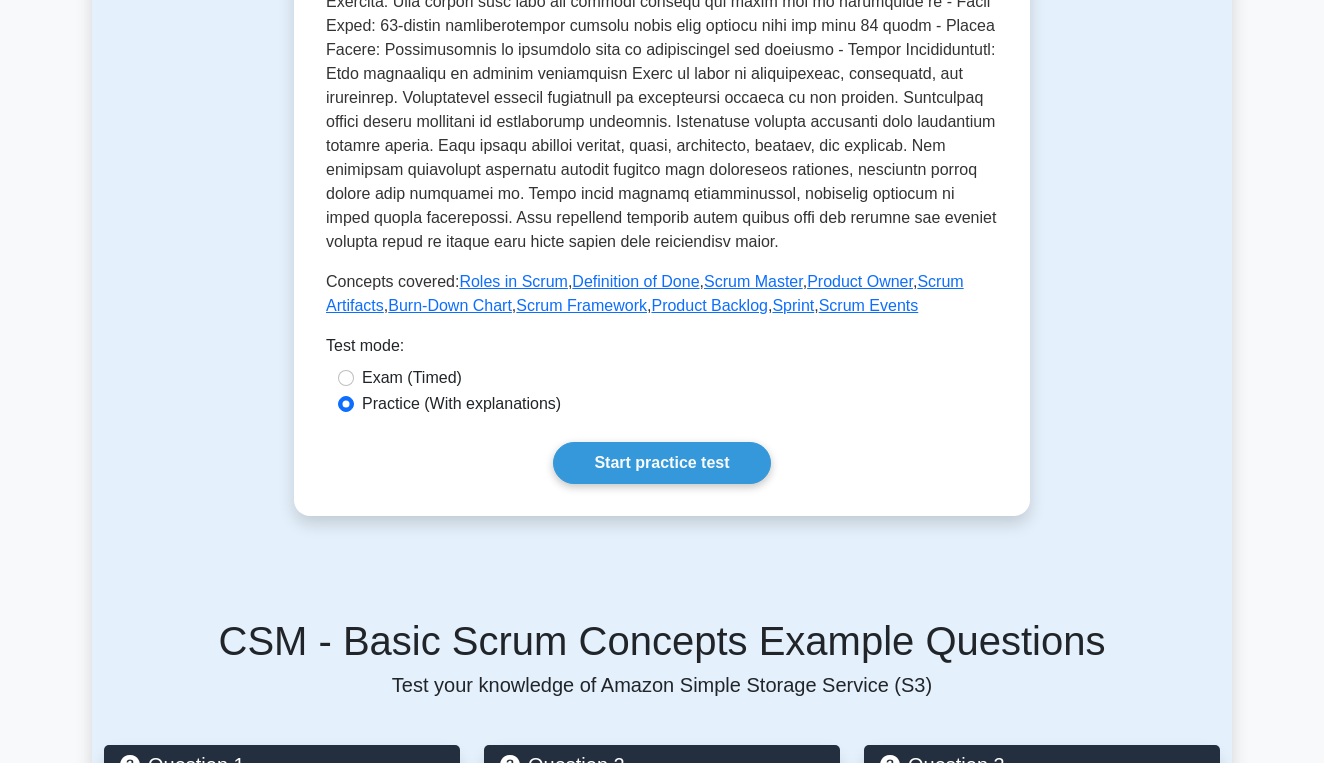click on "Exam (Timed)" at bounding box center (412, 378) 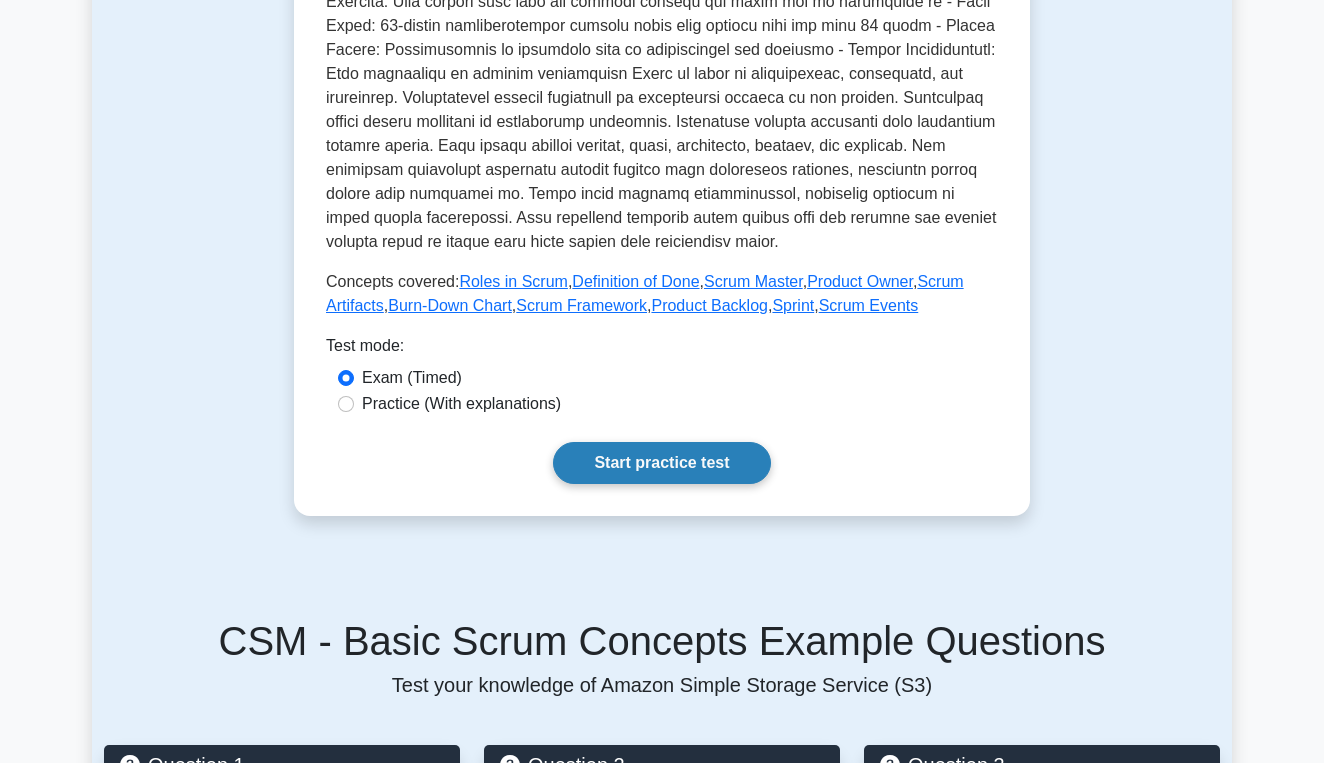 click on "Start practice test" at bounding box center [661, 463] 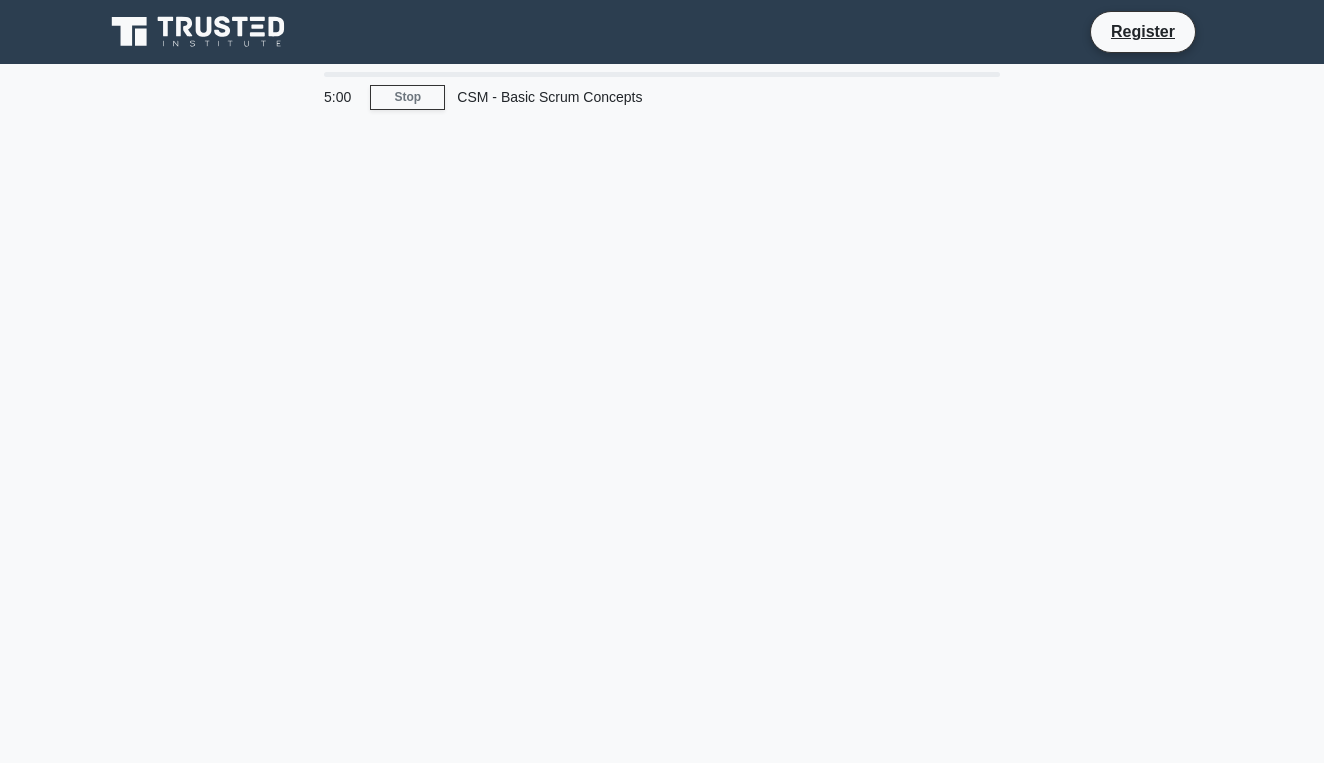 scroll, scrollTop: 0, scrollLeft: 0, axis: both 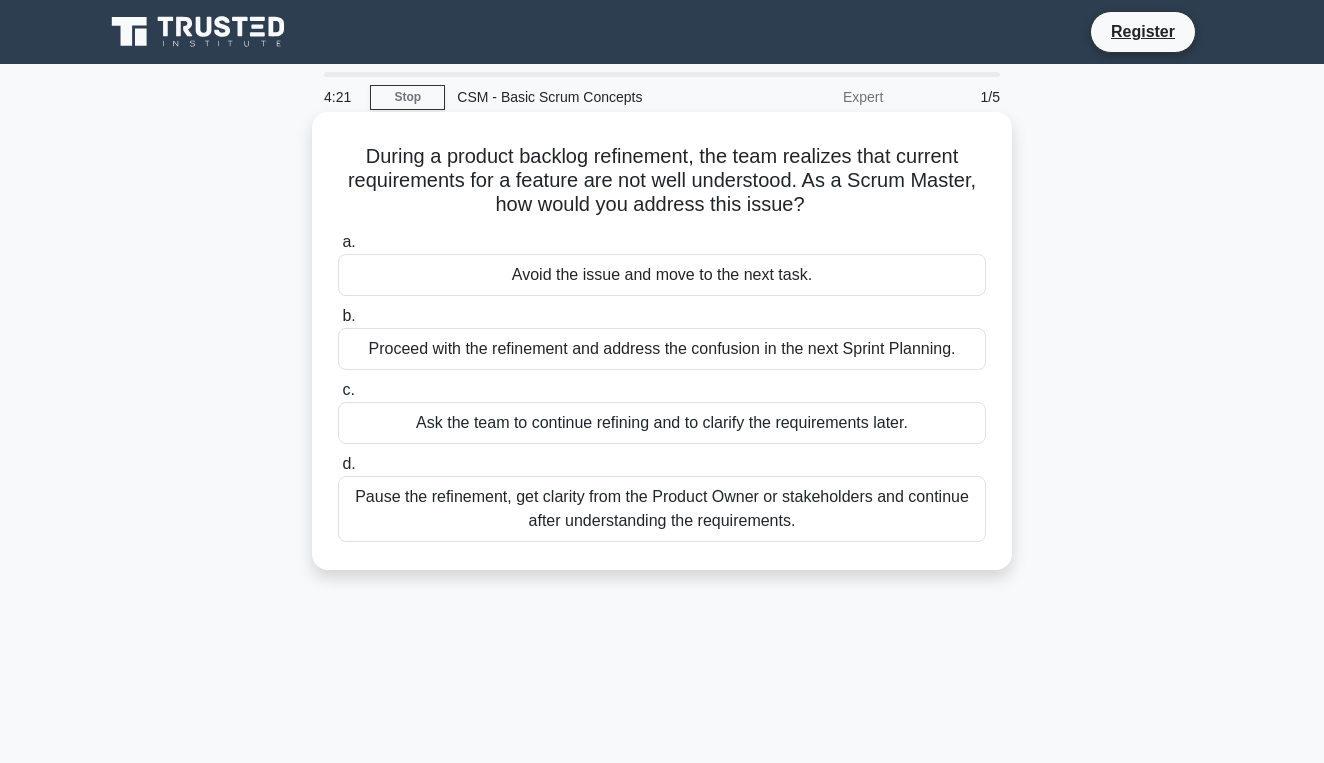 click on "Pause the refinement, get clarity from the Product Owner or stakeholders and continue after understanding the requirements." at bounding box center [662, 509] 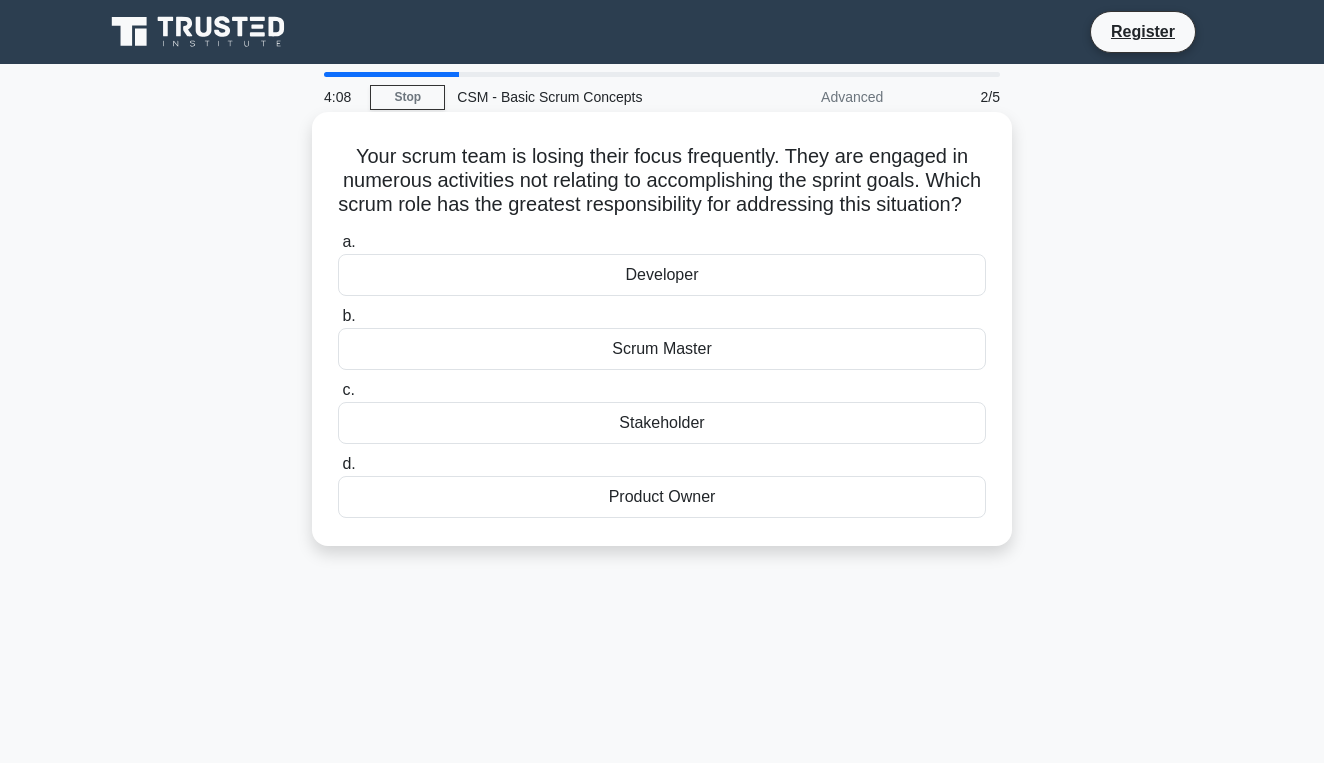 click on "Scrum Master" at bounding box center [662, 349] 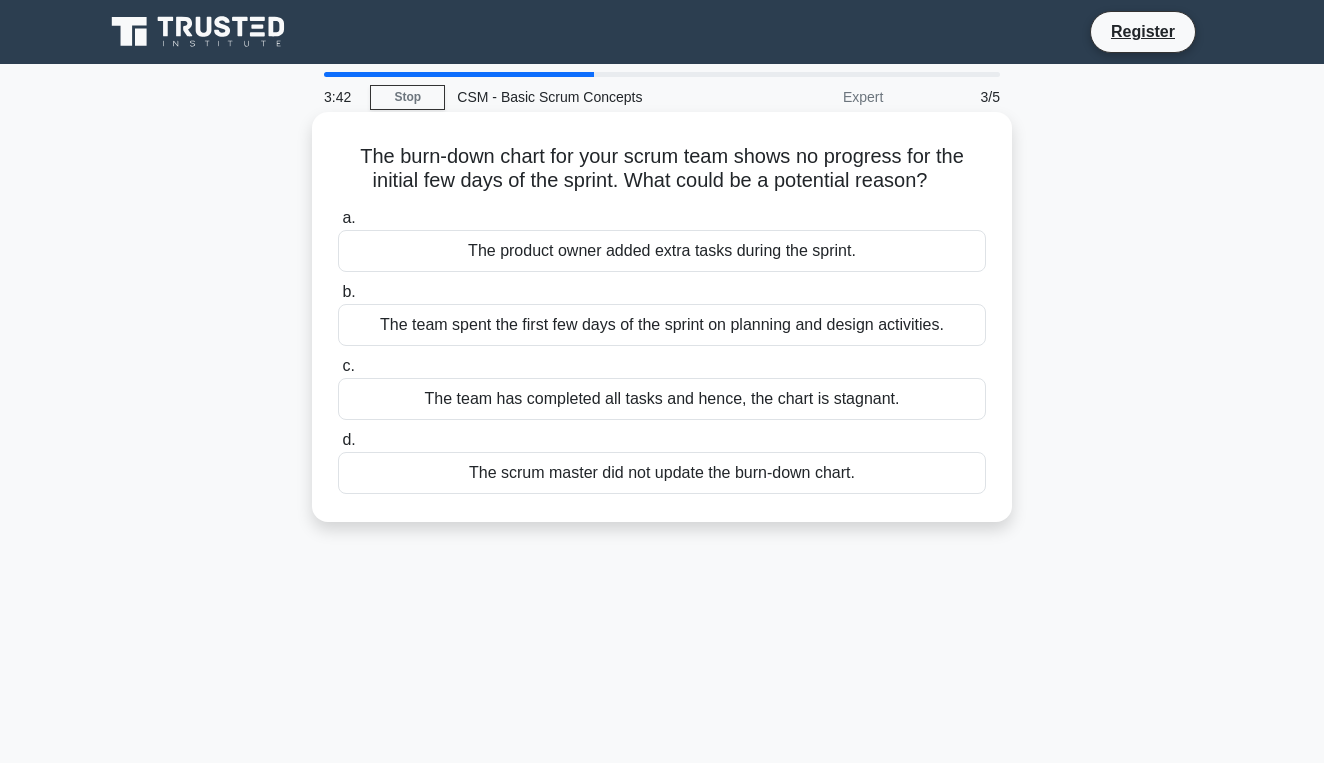 click on "The scrum master did not update the burn-down chart." at bounding box center (662, 473) 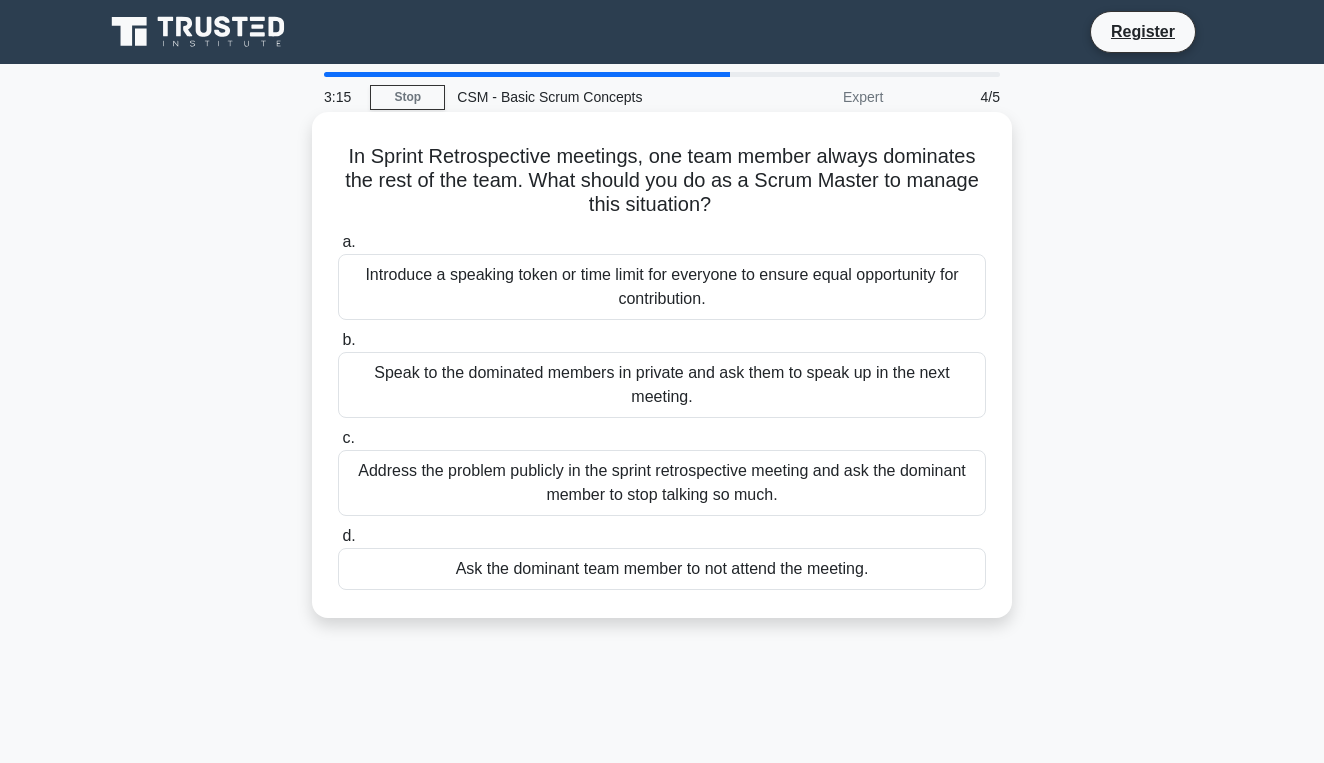 click on "Introduce a speaking token or time limit for everyone to ensure equal opportunity for contribution." at bounding box center [662, 287] 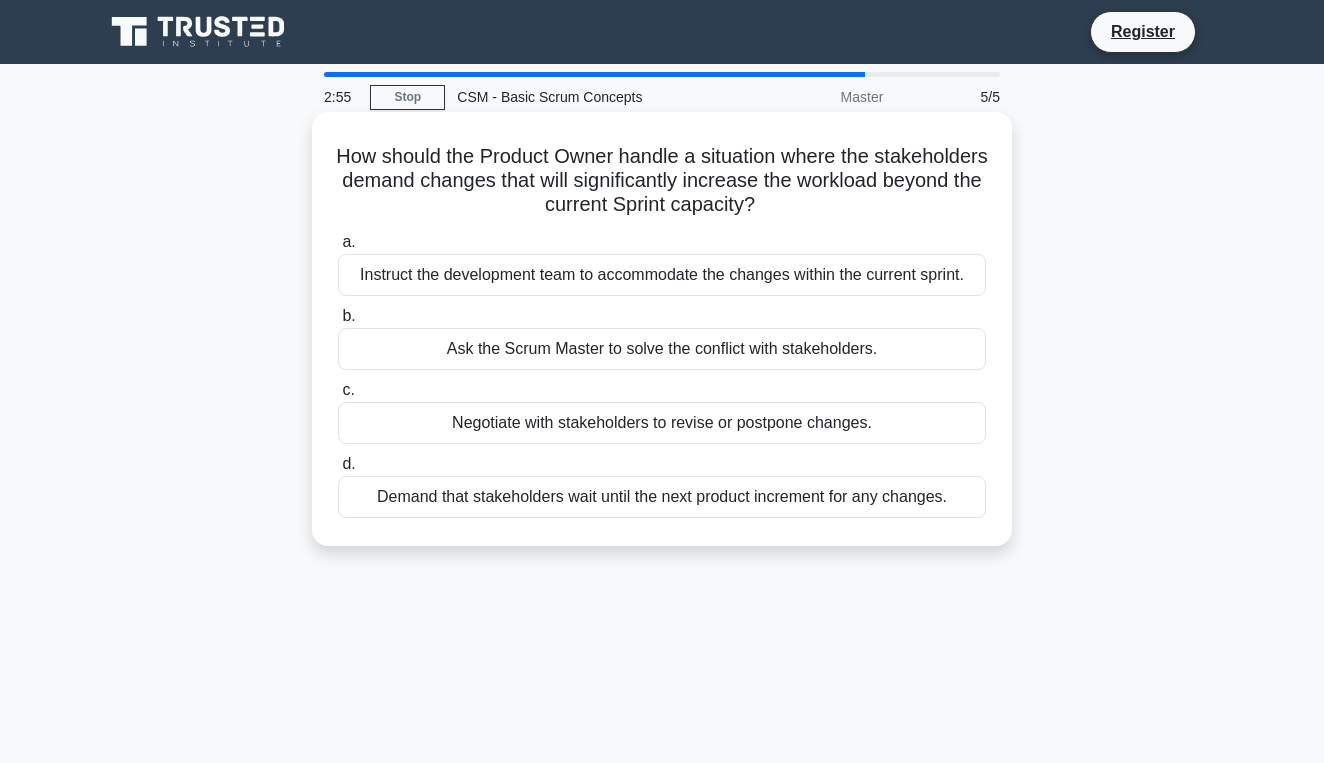 click on "Negotiate with stakeholders to revise or postpone changes." at bounding box center [662, 423] 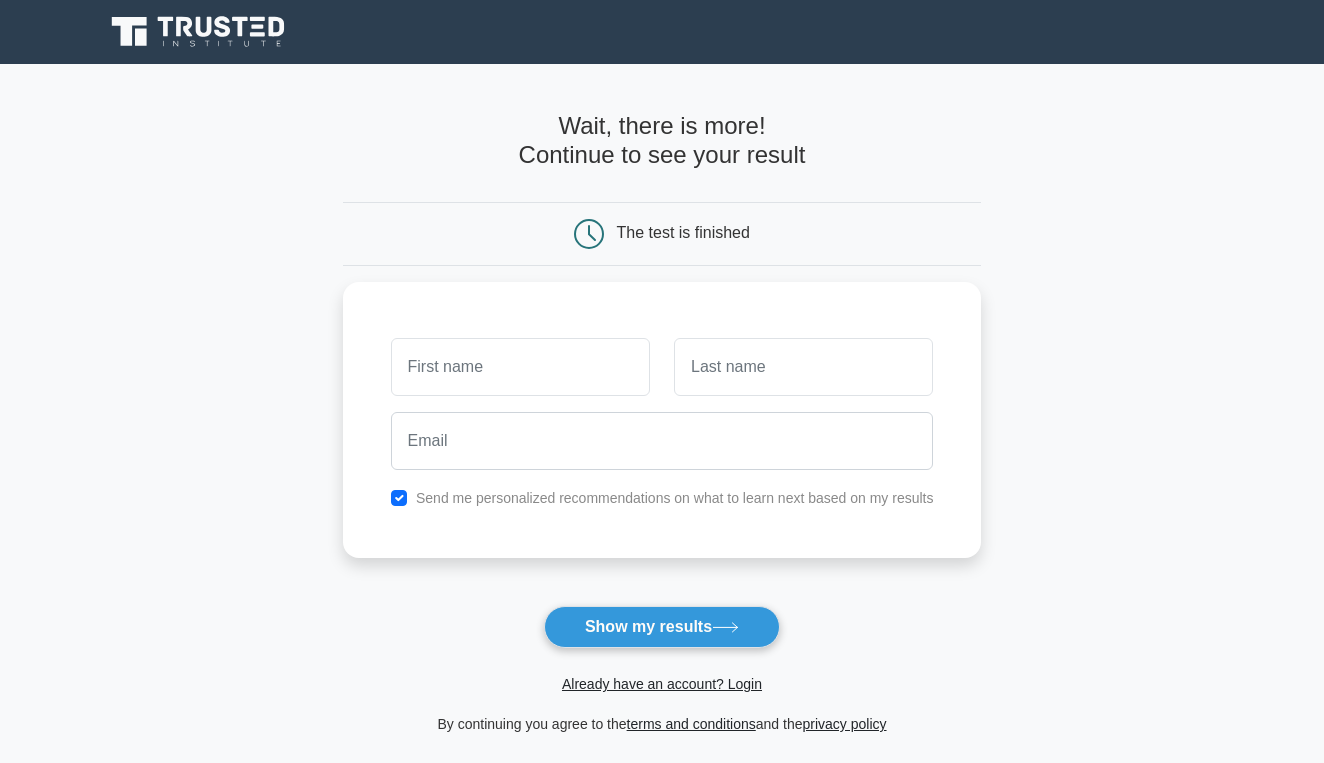 scroll, scrollTop: 0, scrollLeft: 0, axis: both 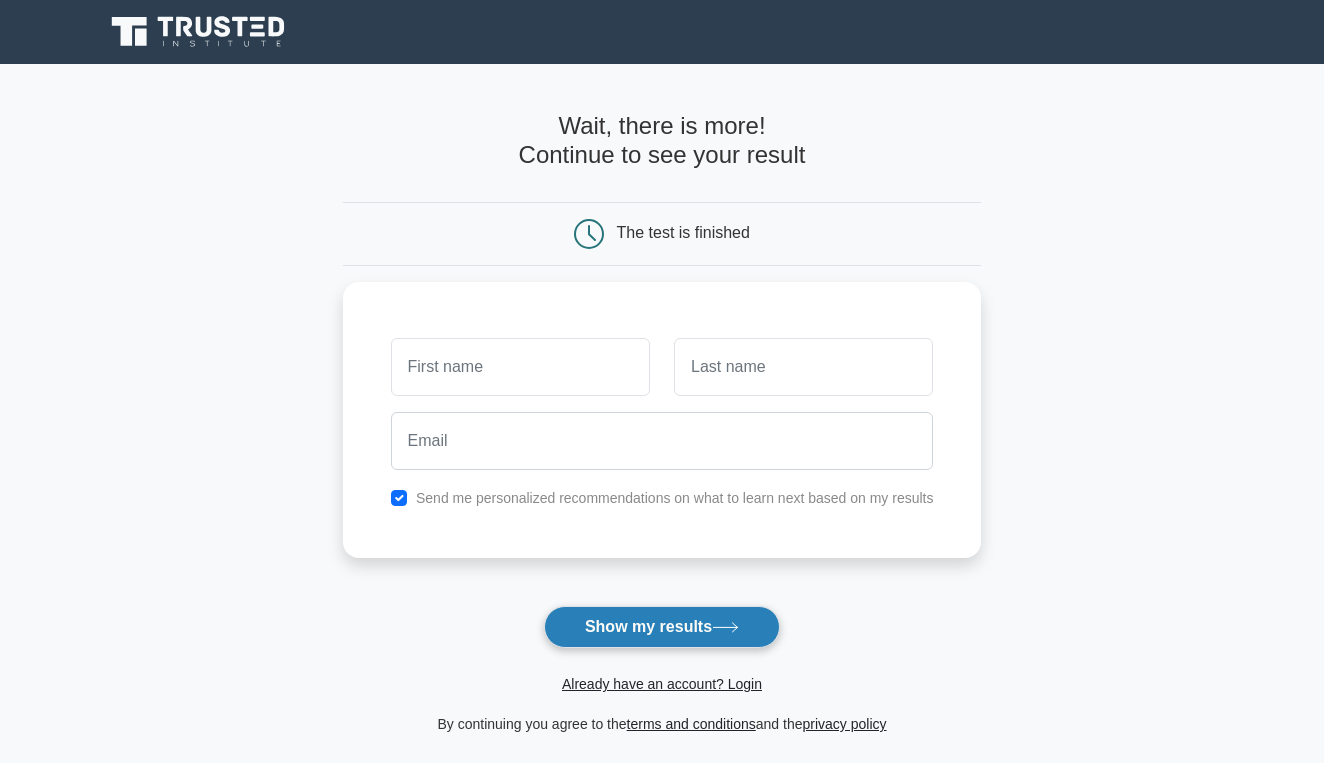 click on "Show my results" at bounding box center [662, 627] 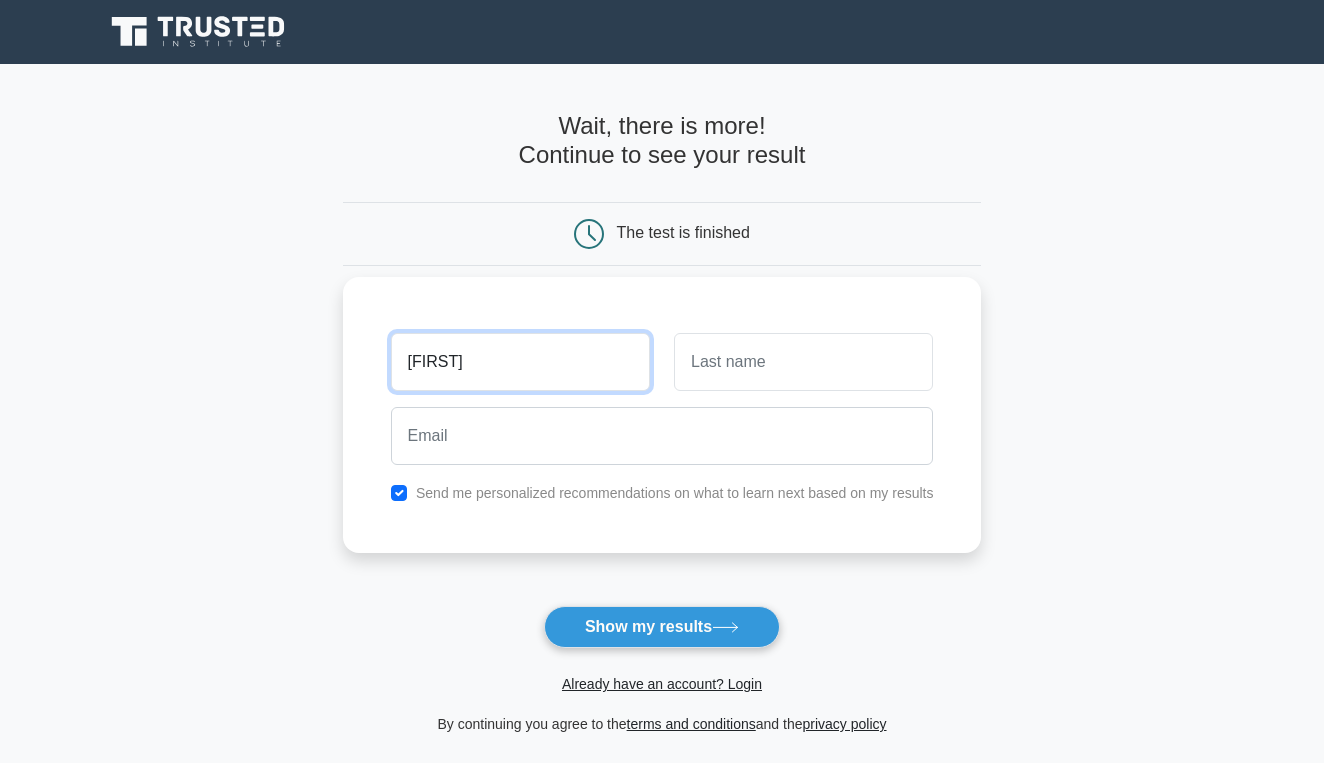 type on "Hanim" 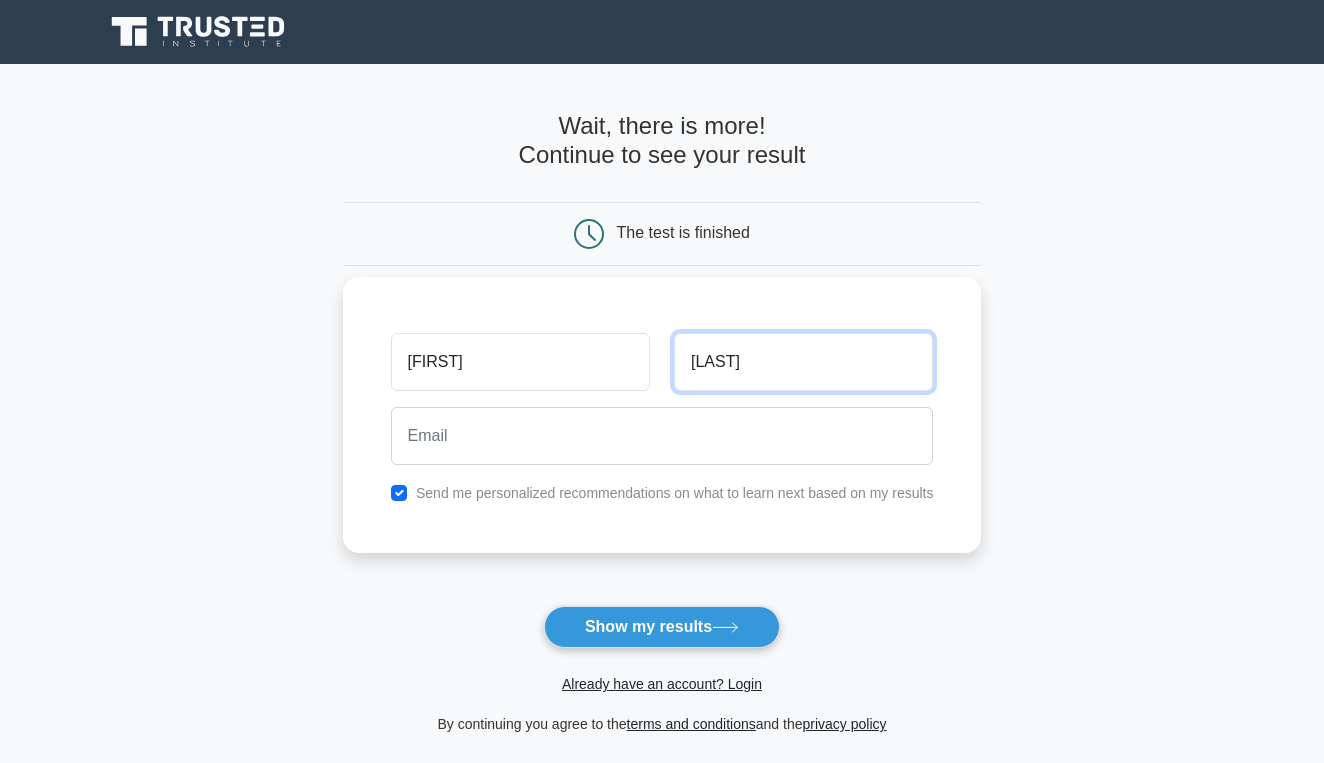 type on "Azman" 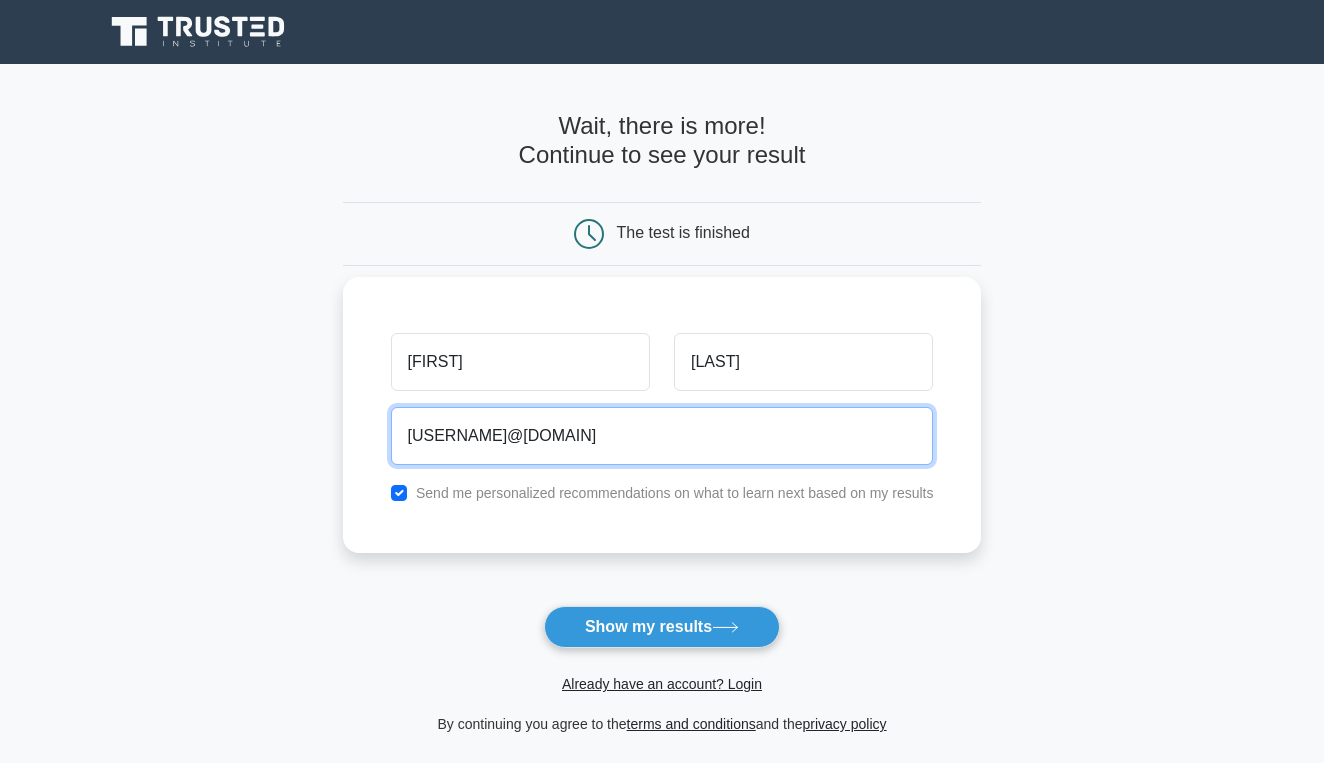 type on "hanim.azmn@gmail.com" 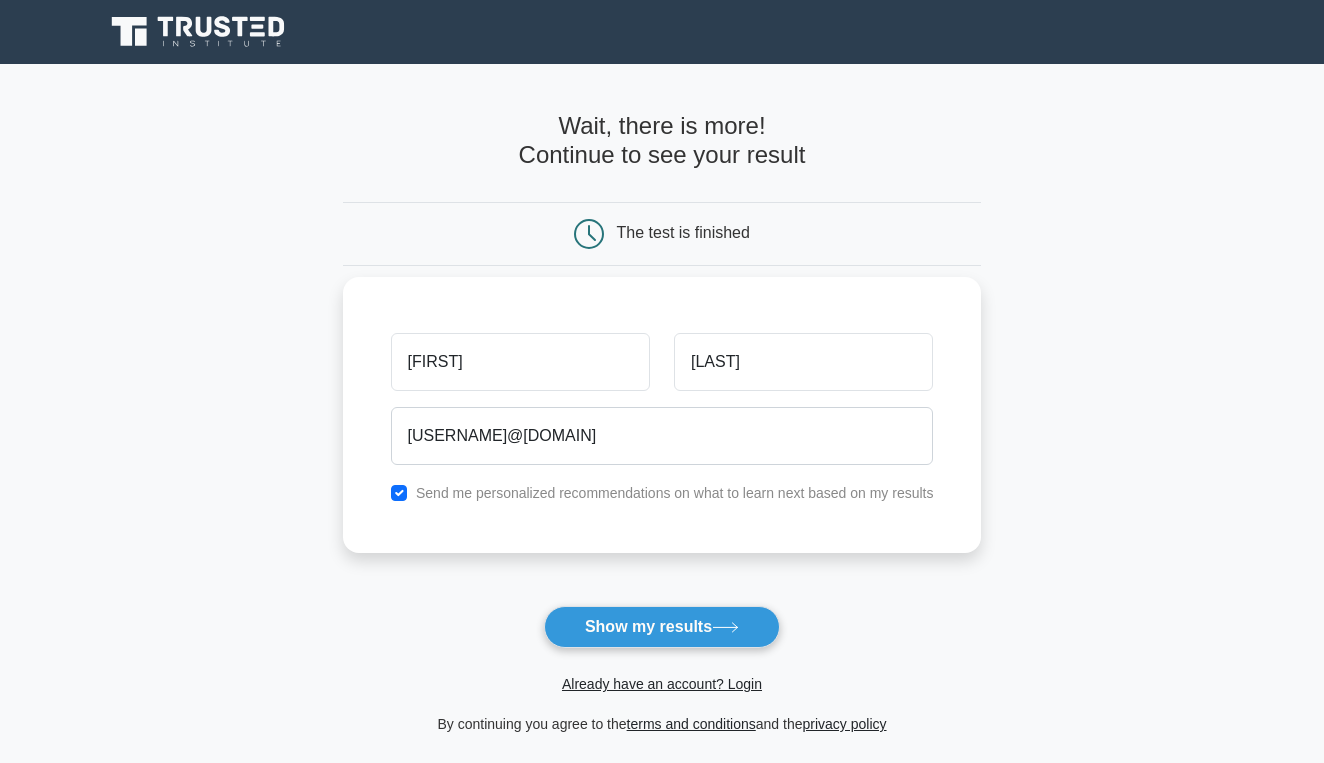 click at bounding box center [399, 493] 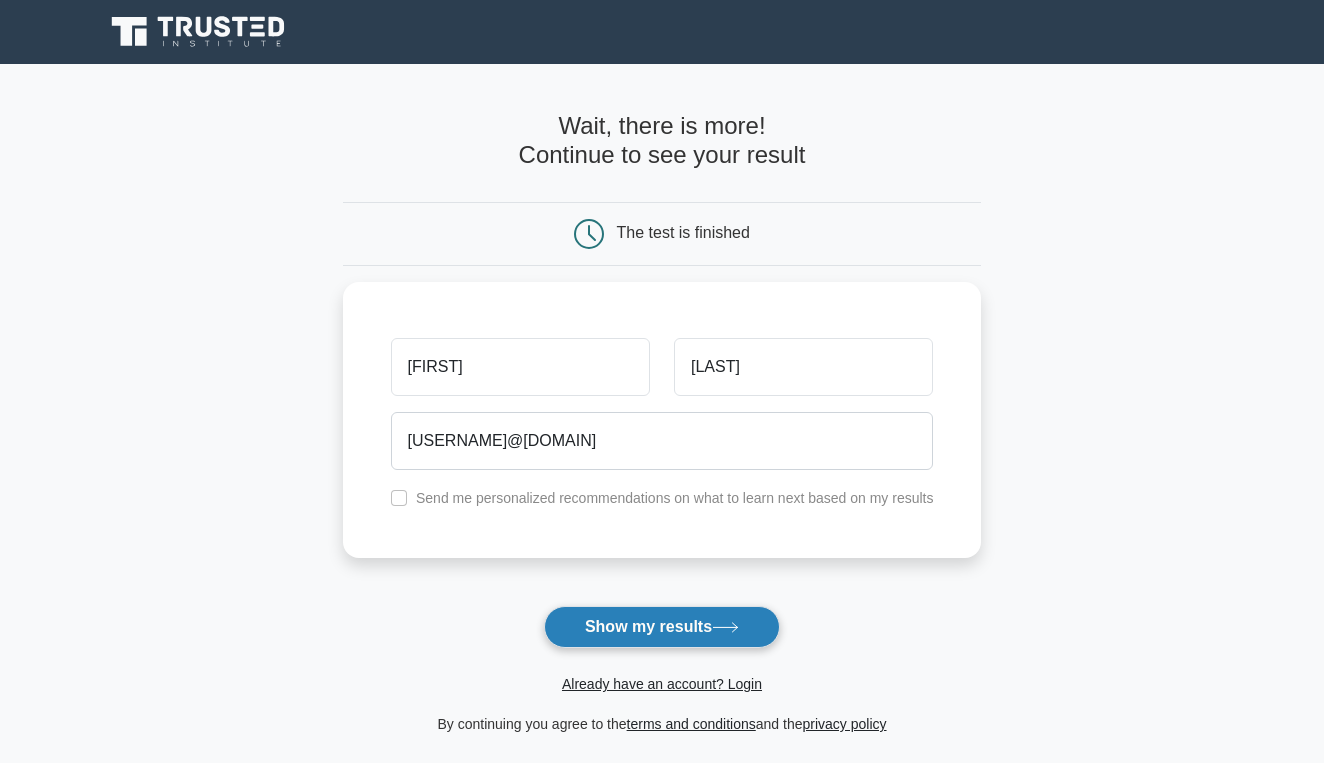 click on "Show my results" at bounding box center [662, 627] 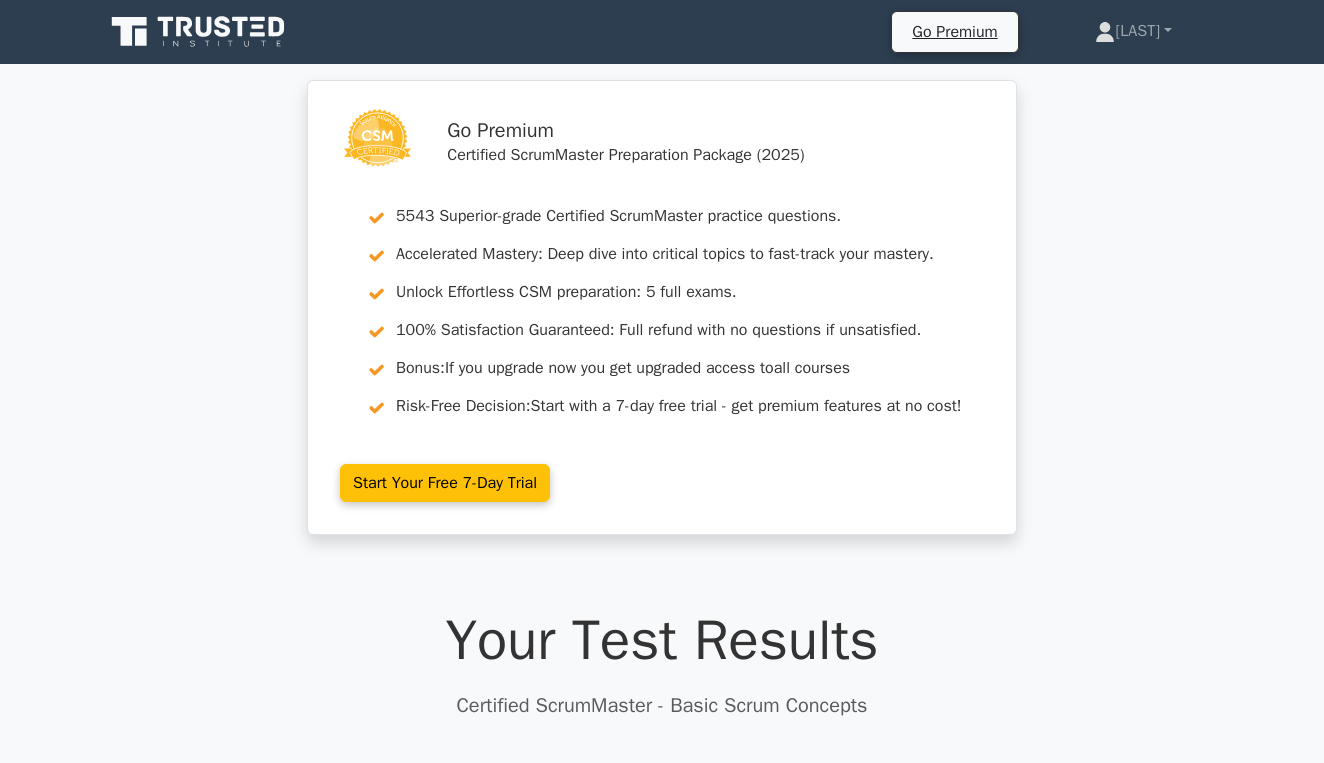 scroll, scrollTop: 0, scrollLeft: 0, axis: both 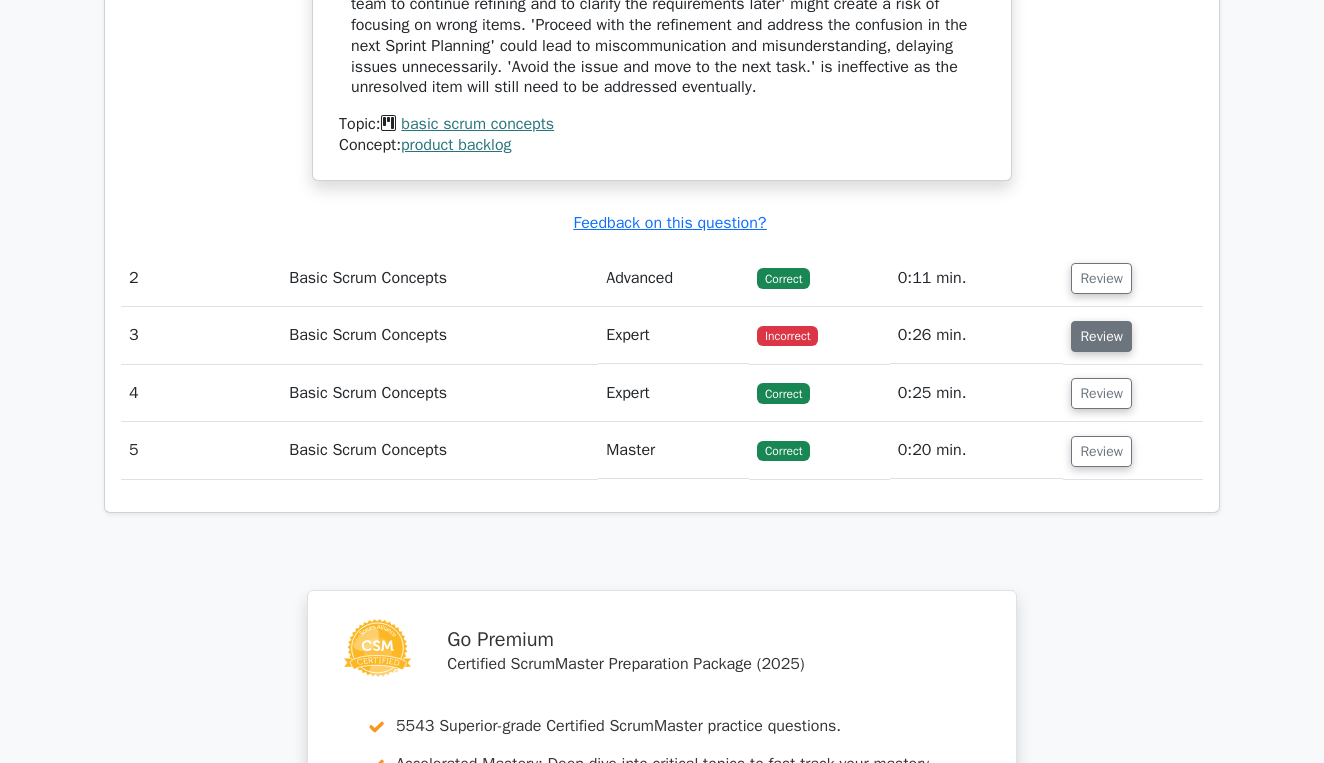 click on "Review" at bounding box center [1101, 336] 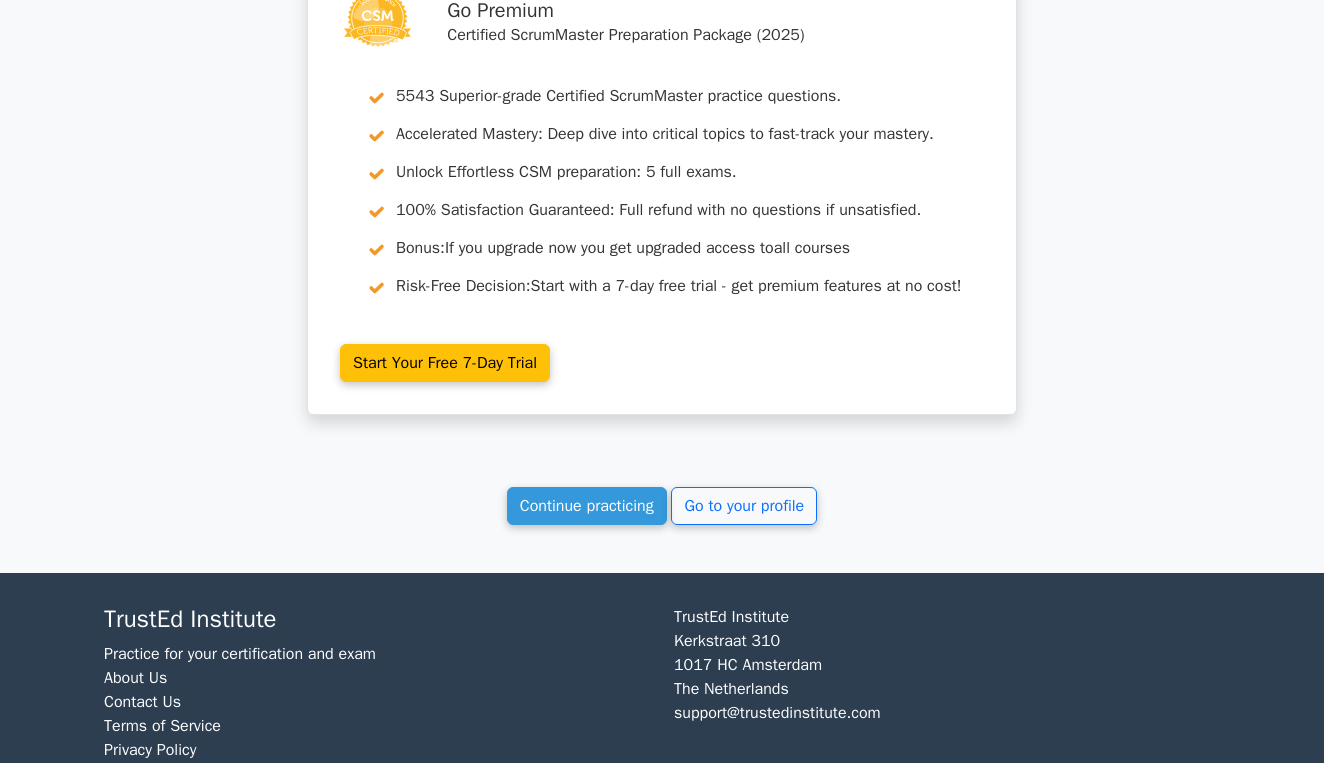 scroll, scrollTop: 3676, scrollLeft: 0, axis: vertical 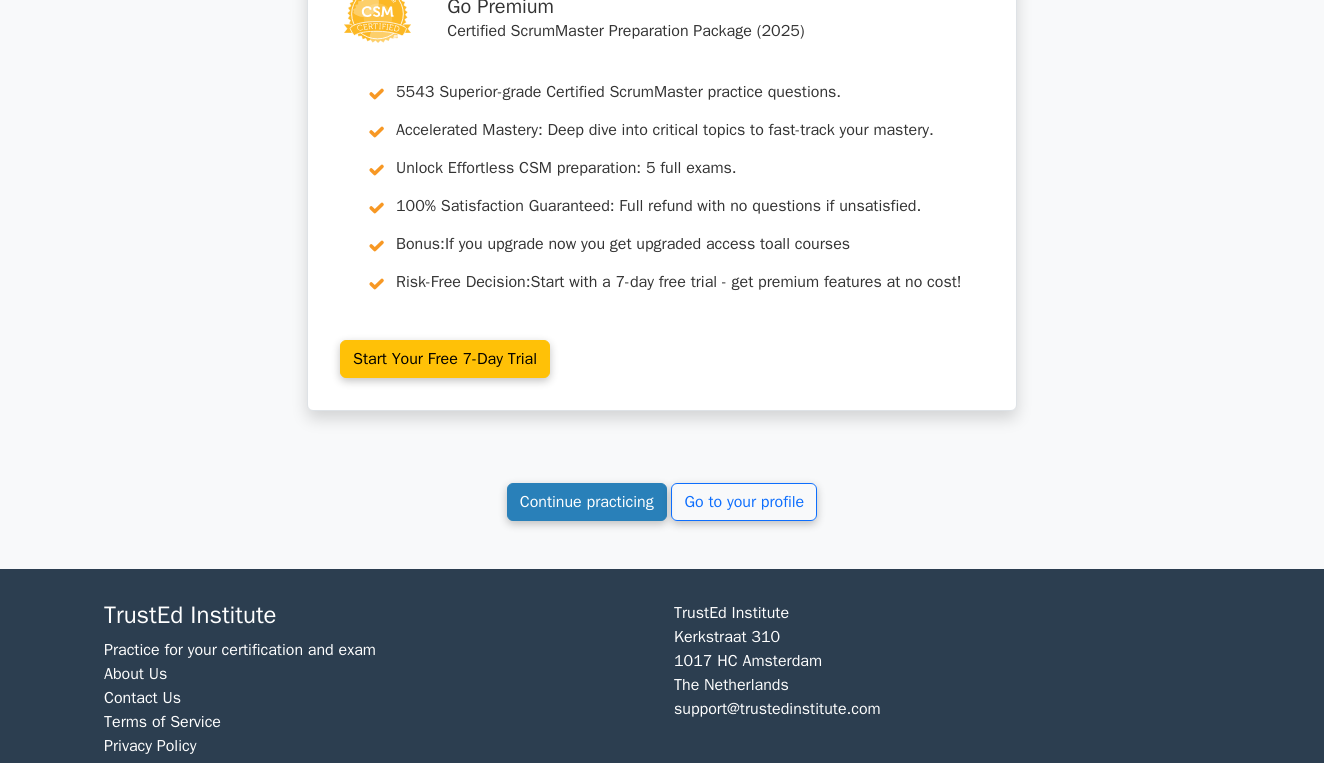 click on "Continue practicing" at bounding box center (587, 502) 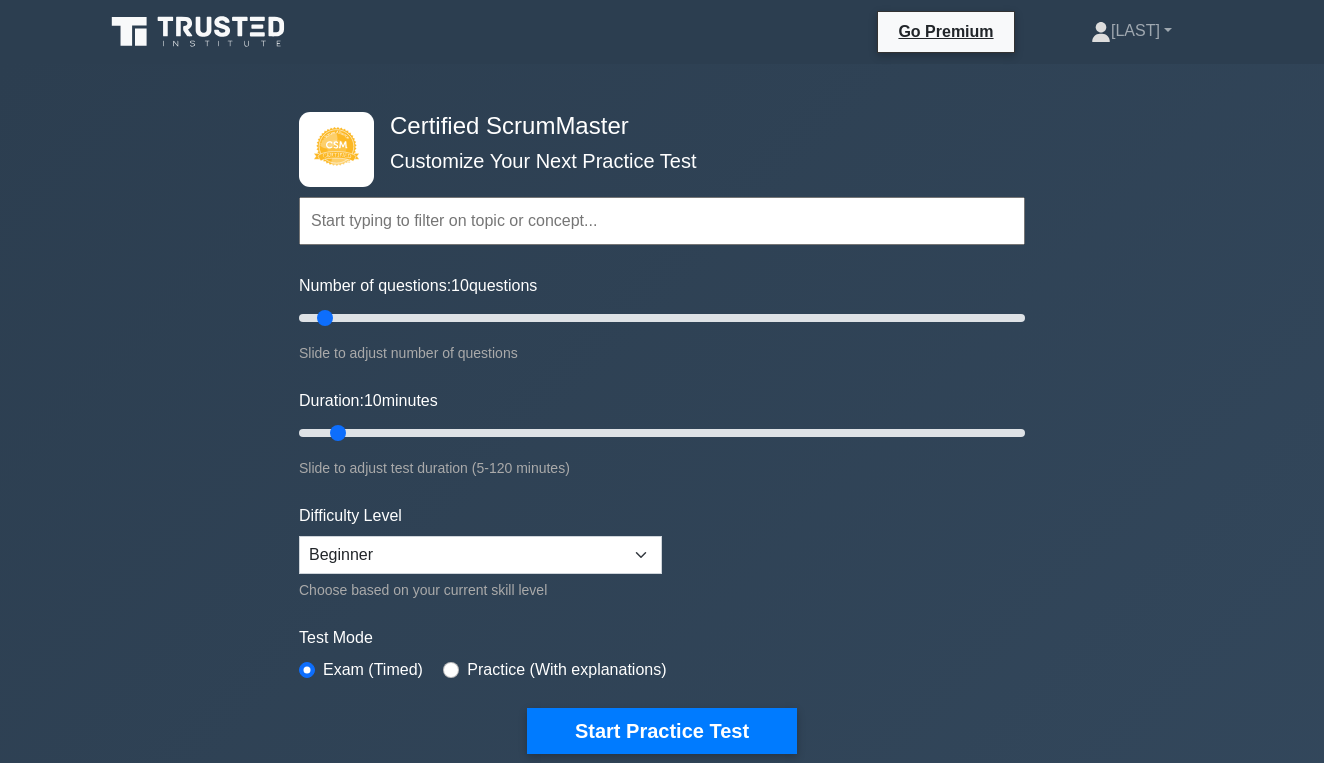 scroll, scrollTop: 0, scrollLeft: 0, axis: both 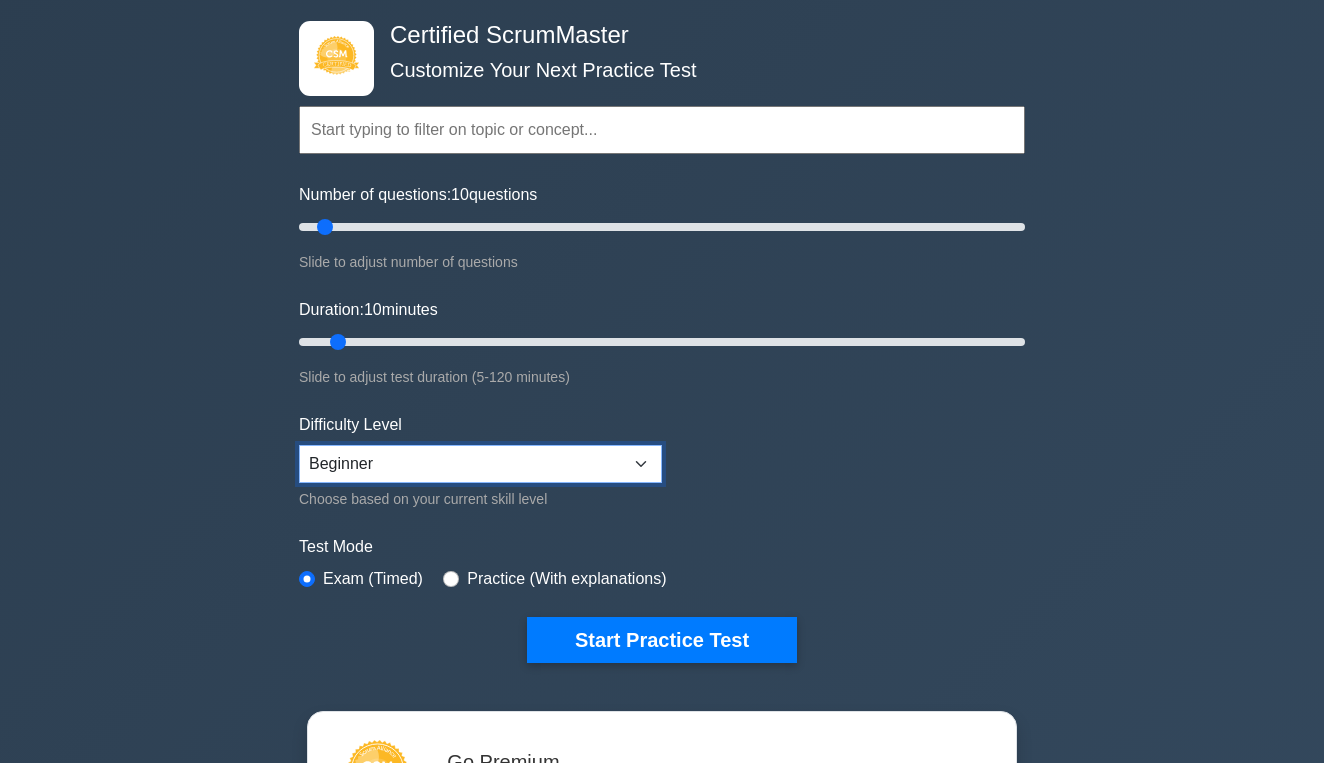 select on "intermediate" 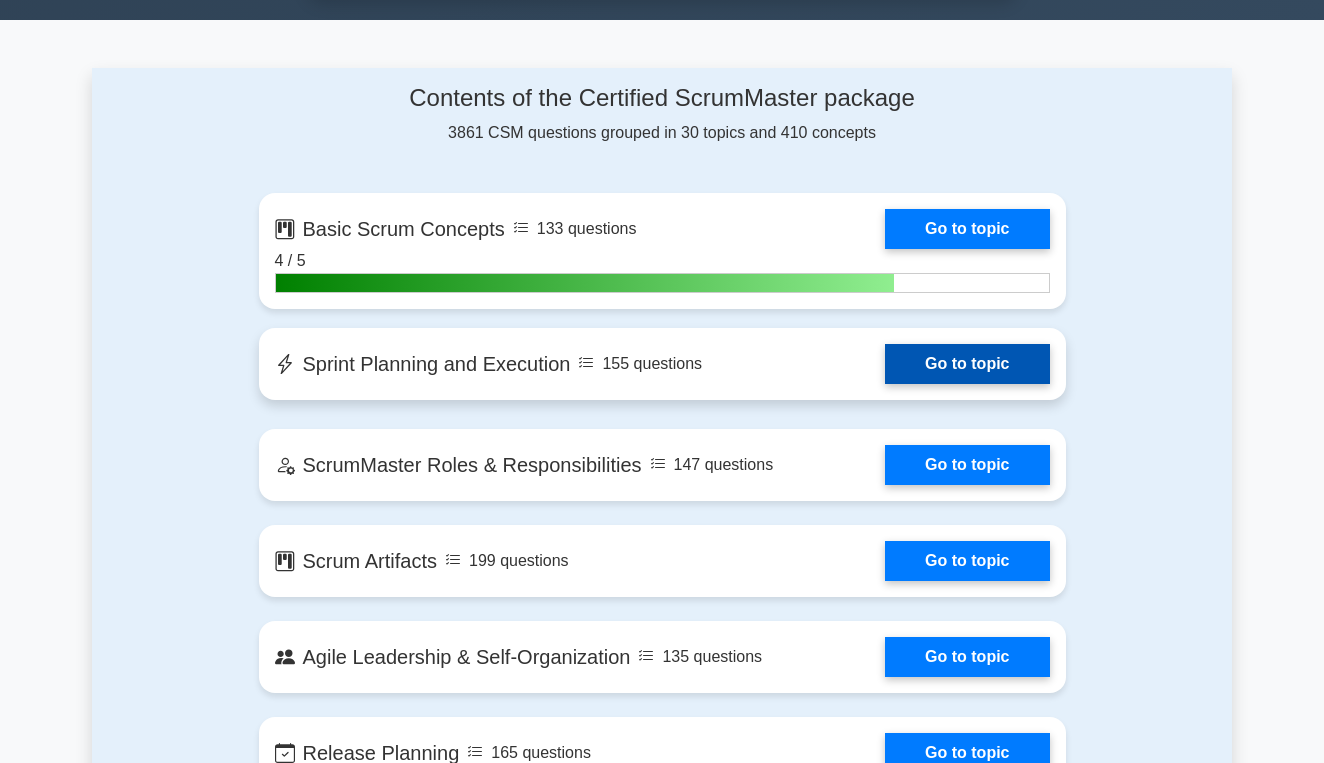 scroll, scrollTop: 1267, scrollLeft: 0, axis: vertical 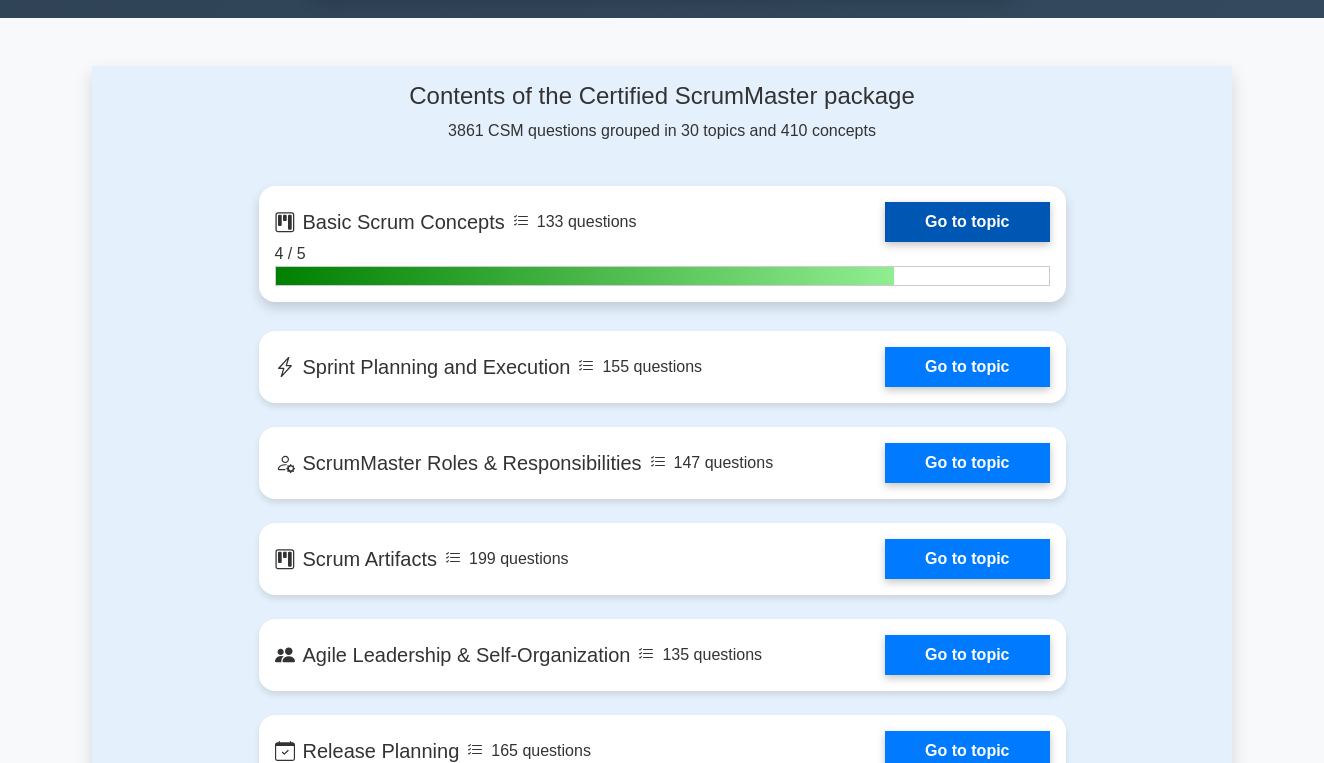 click on "Go to topic" at bounding box center (967, 222) 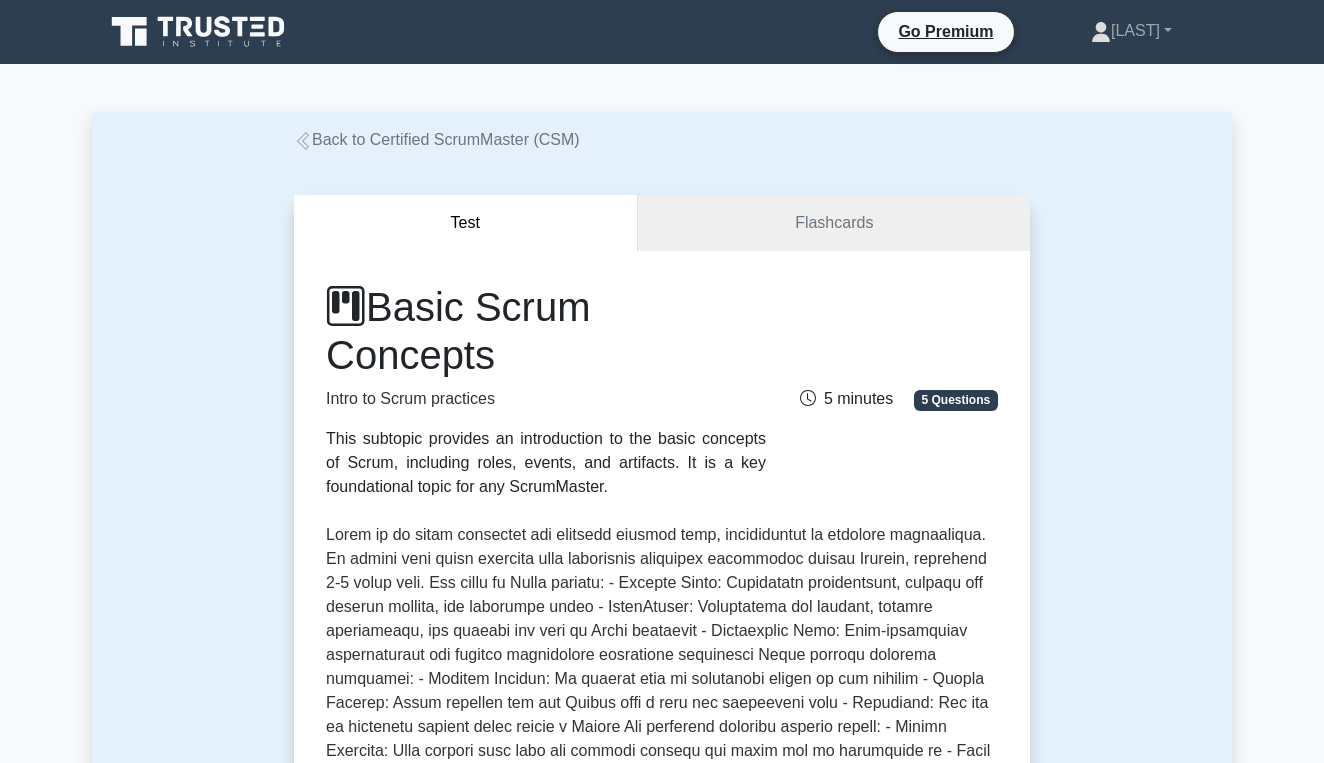 scroll, scrollTop: 0, scrollLeft: 0, axis: both 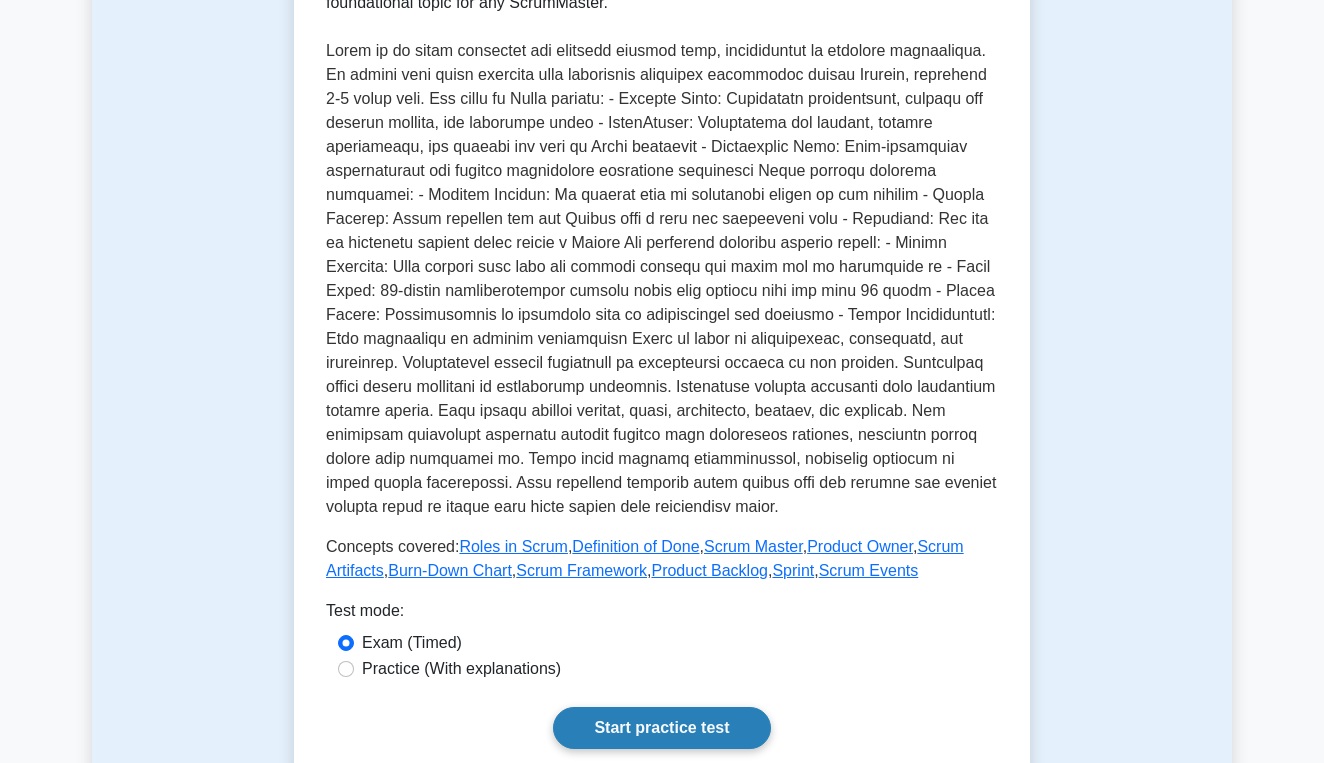 click on "Start practice test" at bounding box center (661, 728) 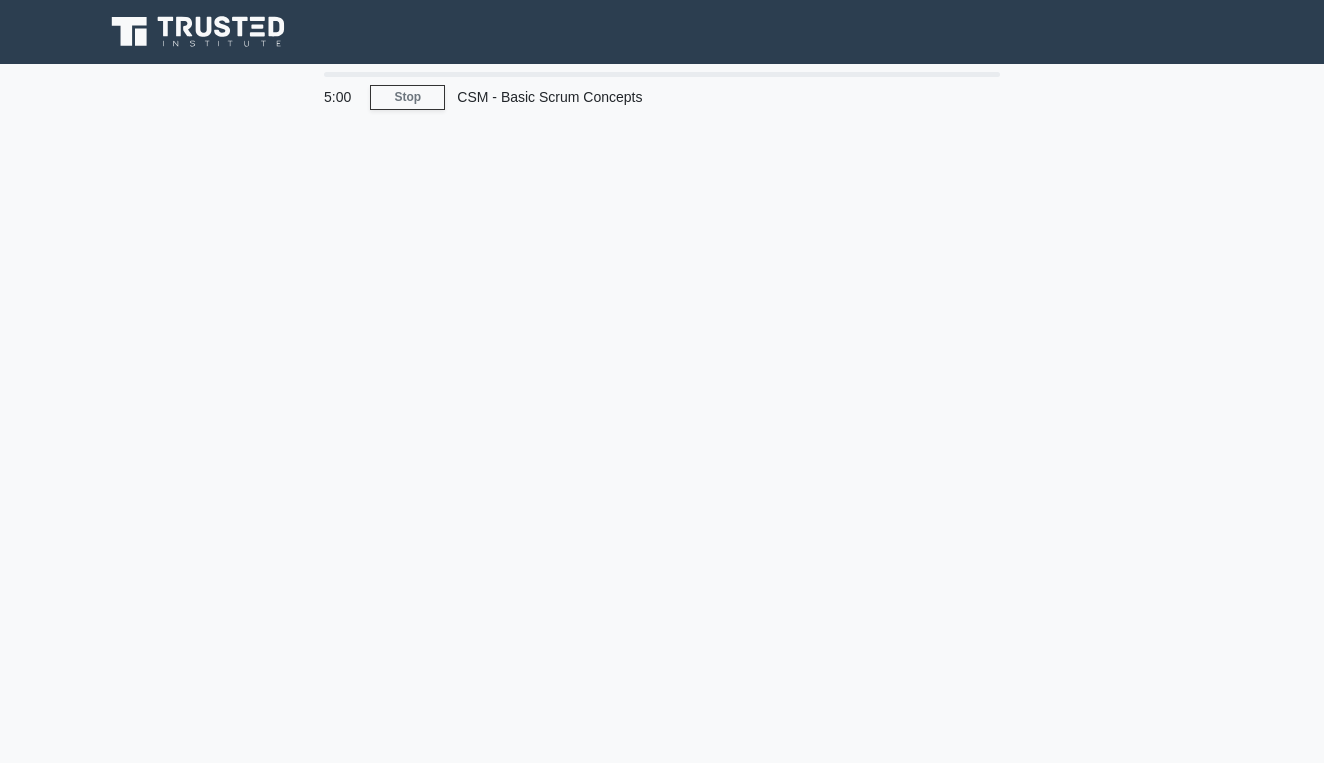 scroll, scrollTop: 0, scrollLeft: 0, axis: both 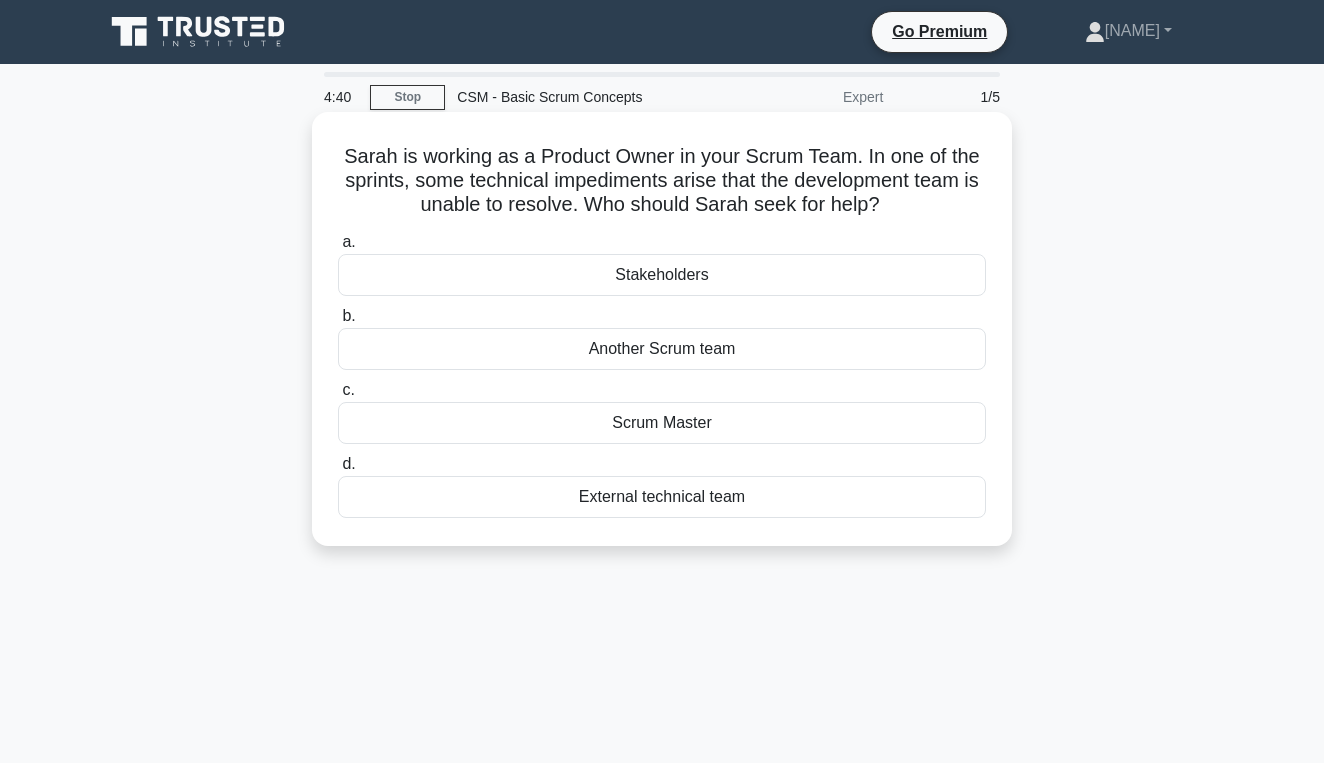 click on "Scrum Master" at bounding box center (662, 423) 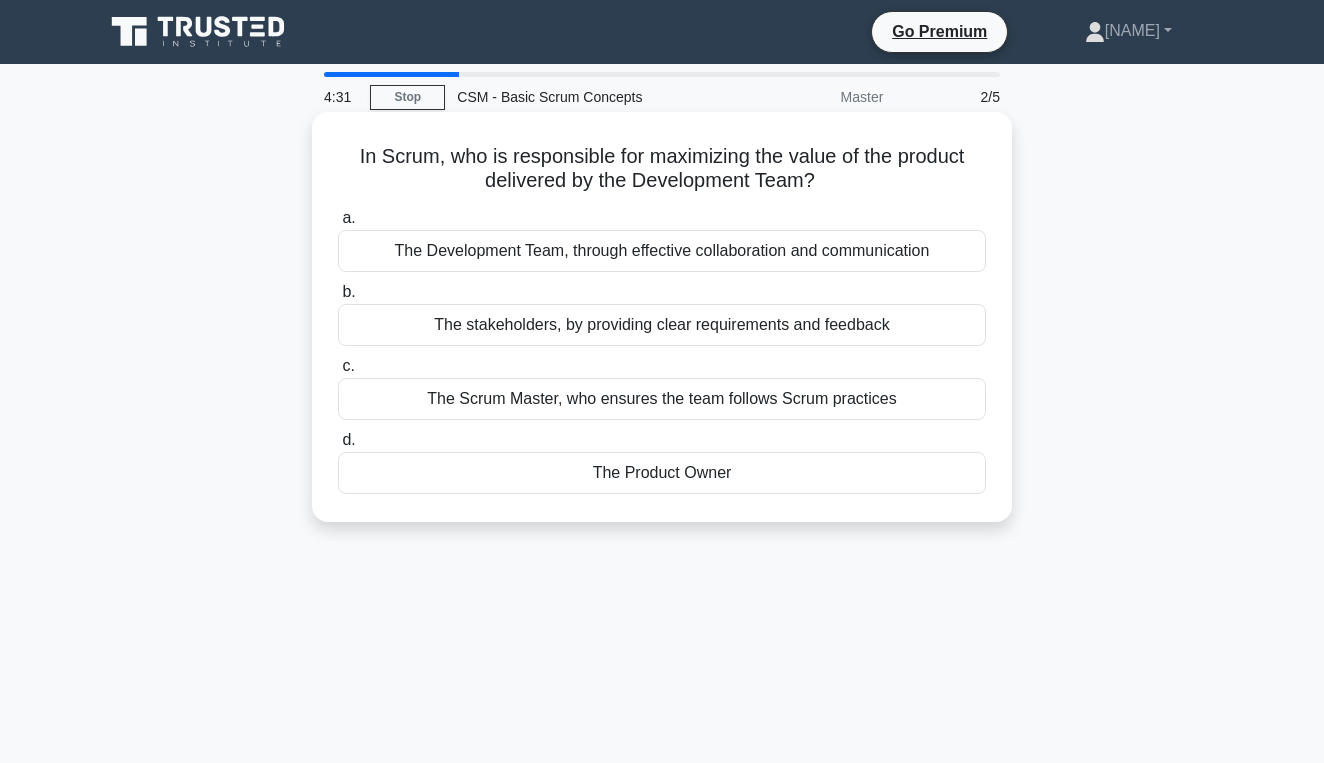 click on "The Product Owner" at bounding box center [662, 473] 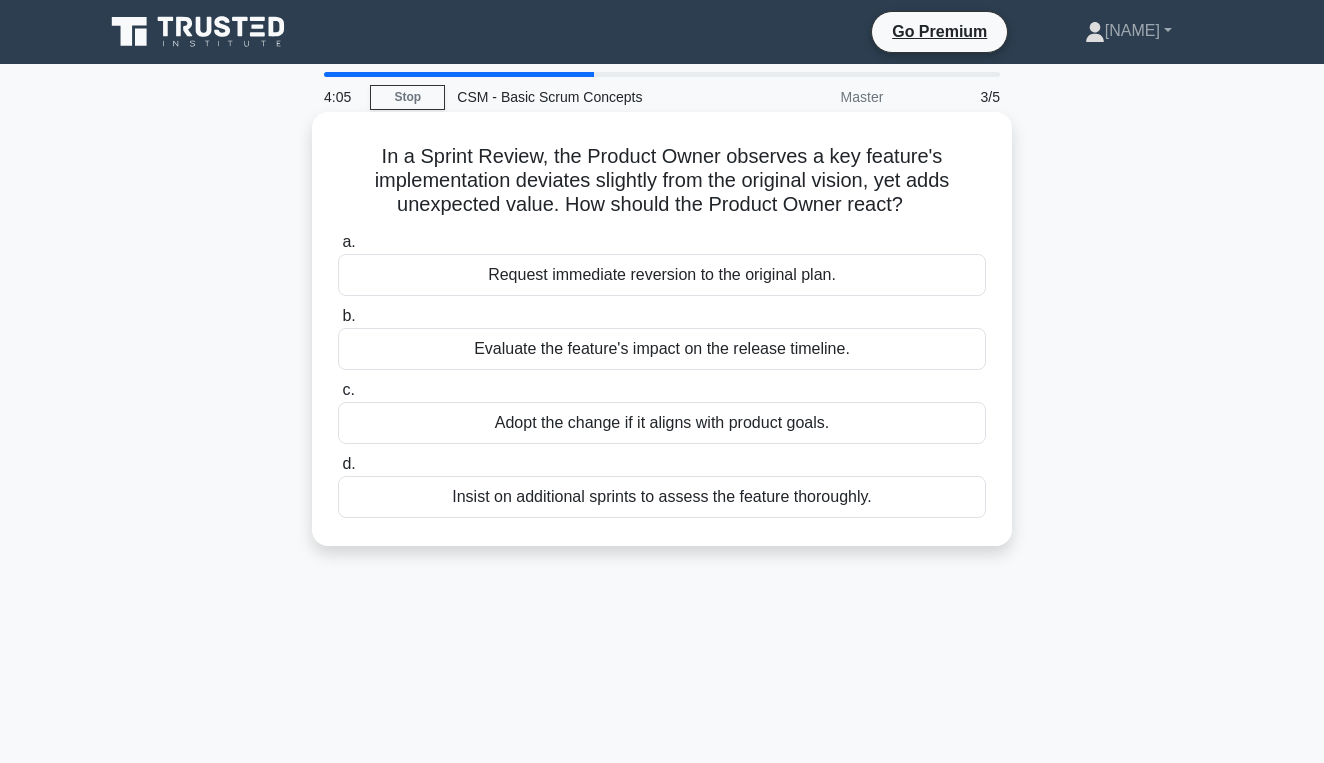 click on "Request immediate reversion to the original plan." at bounding box center [662, 275] 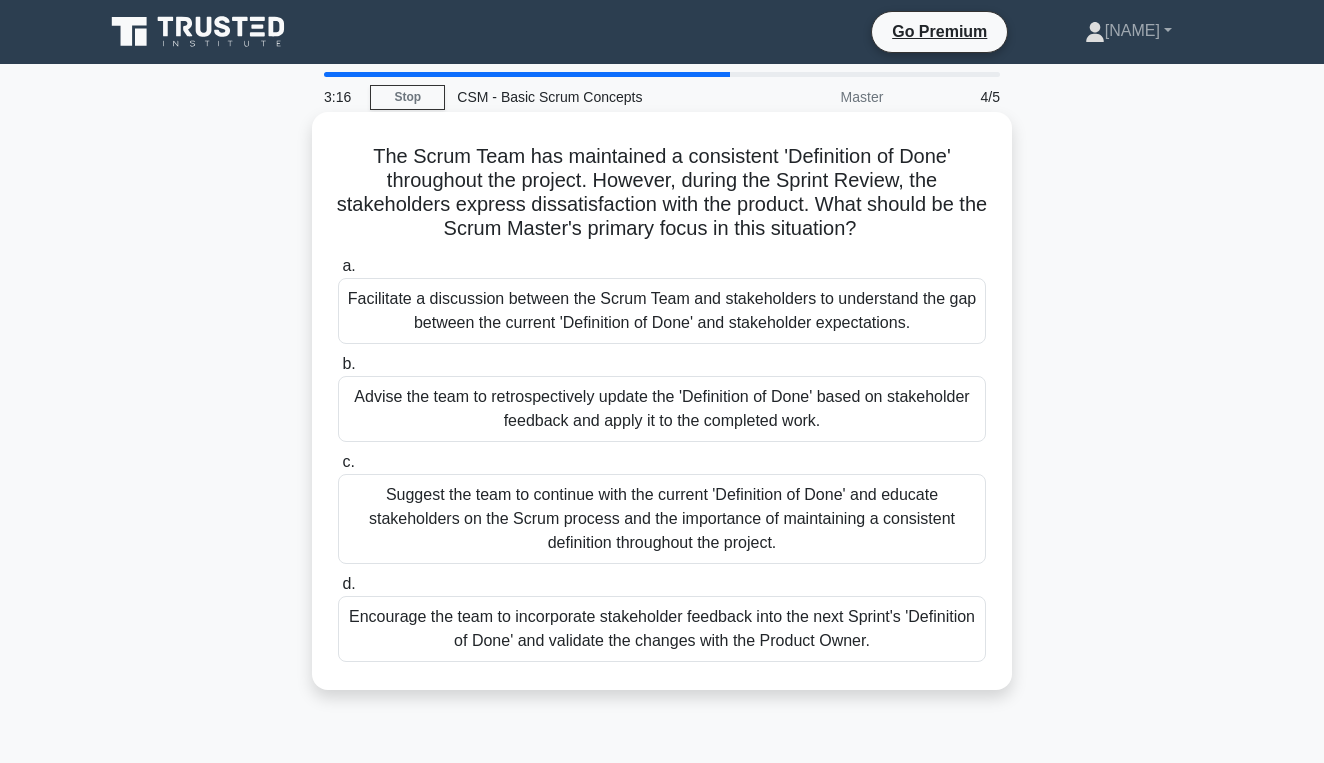 click on "Encourage the team to incorporate stakeholder feedback into the next Sprint's 'Definition of Done' and validate the changes with the Product Owner." at bounding box center (662, 629) 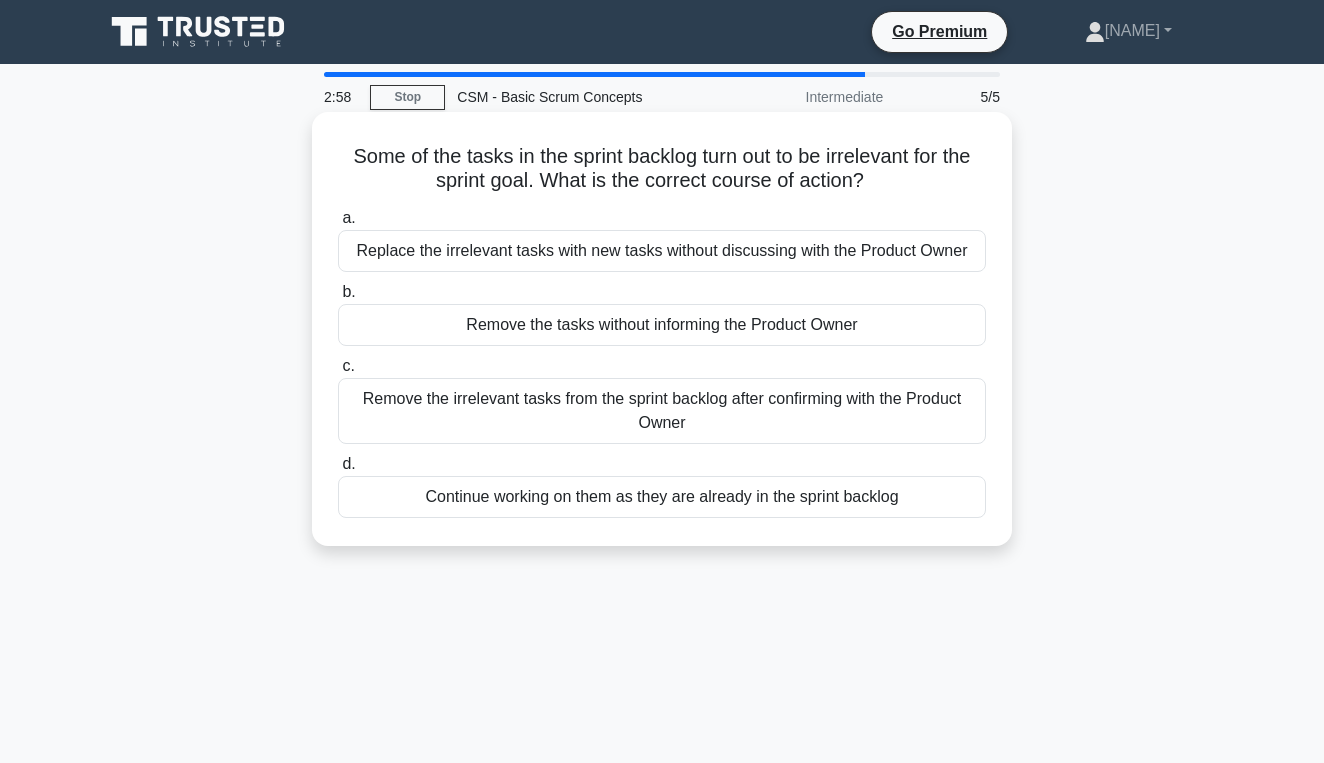 click on "Remove the irrelevant tasks from the sprint backlog after confirming with the Product Owner" at bounding box center (662, 411) 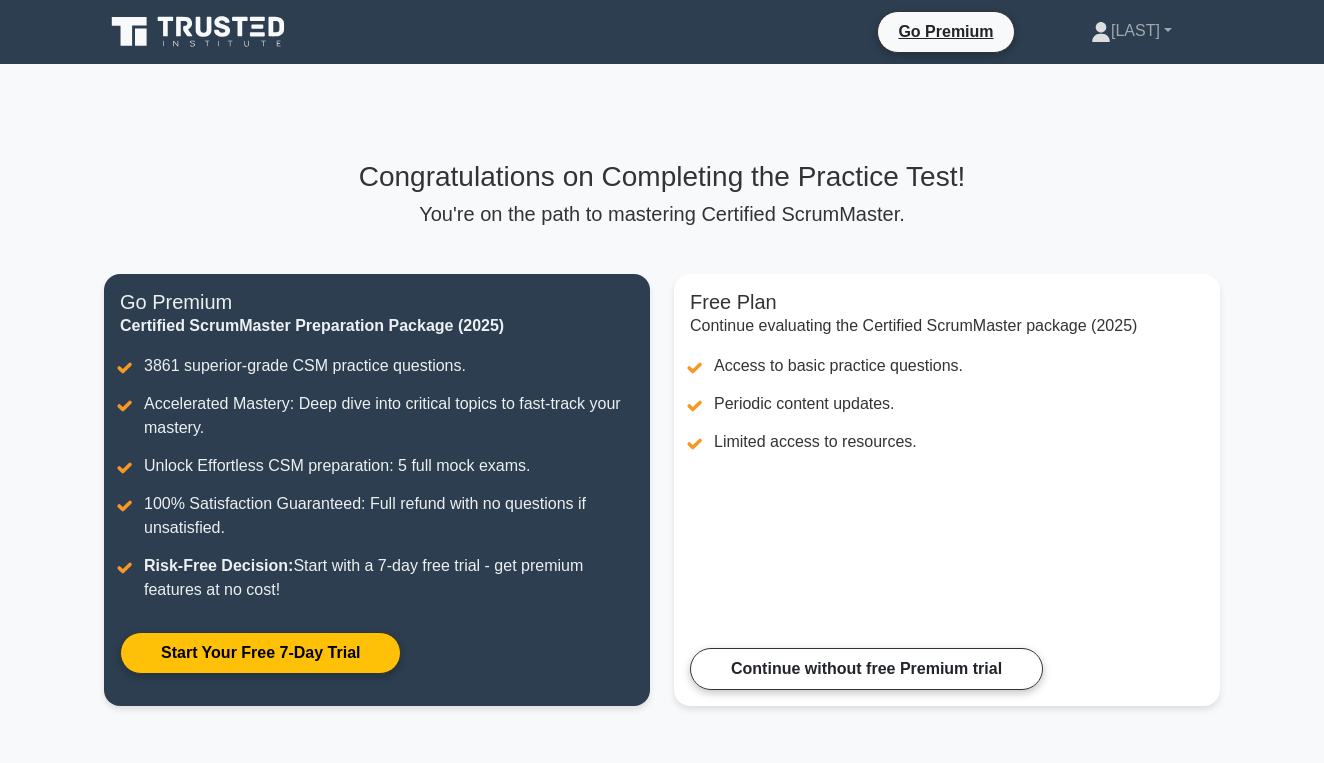 scroll, scrollTop: 0, scrollLeft: 0, axis: both 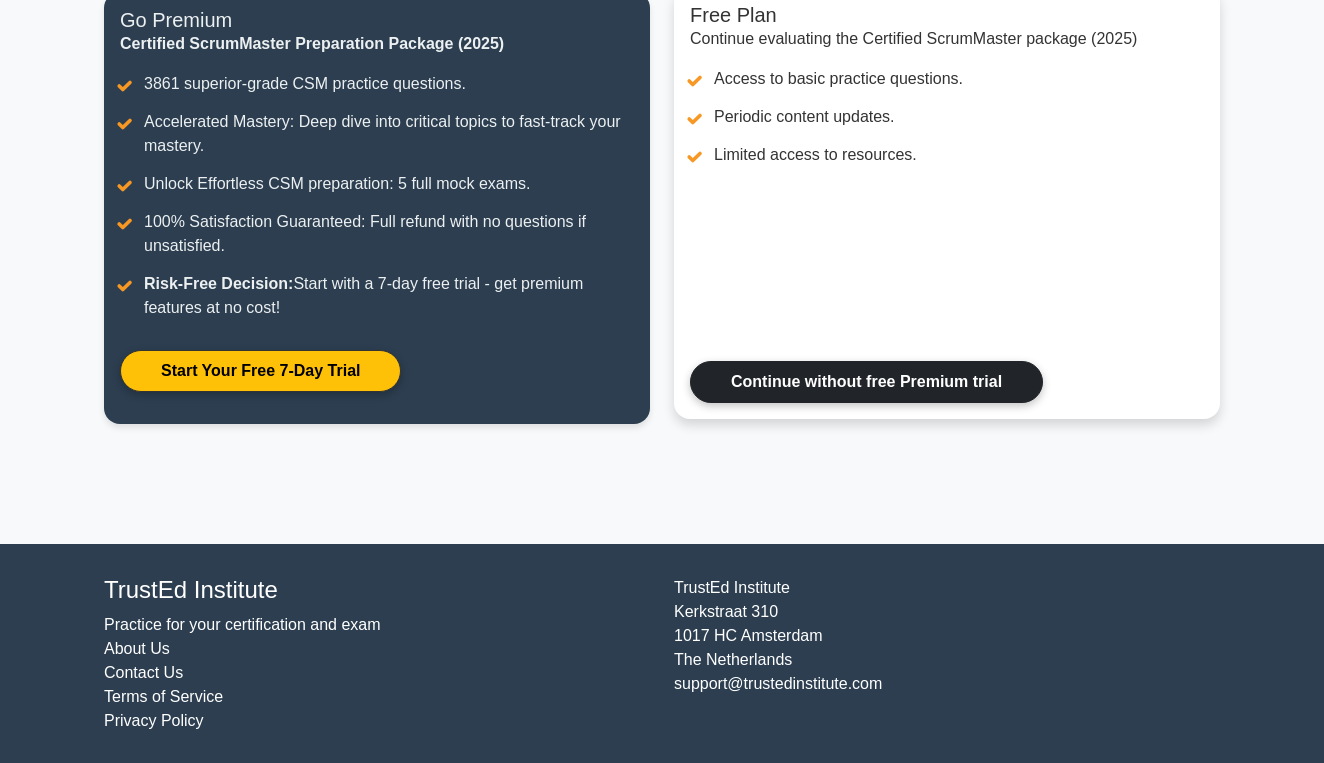 click on "Continue without free Premium trial" at bounding box center [866, 382] 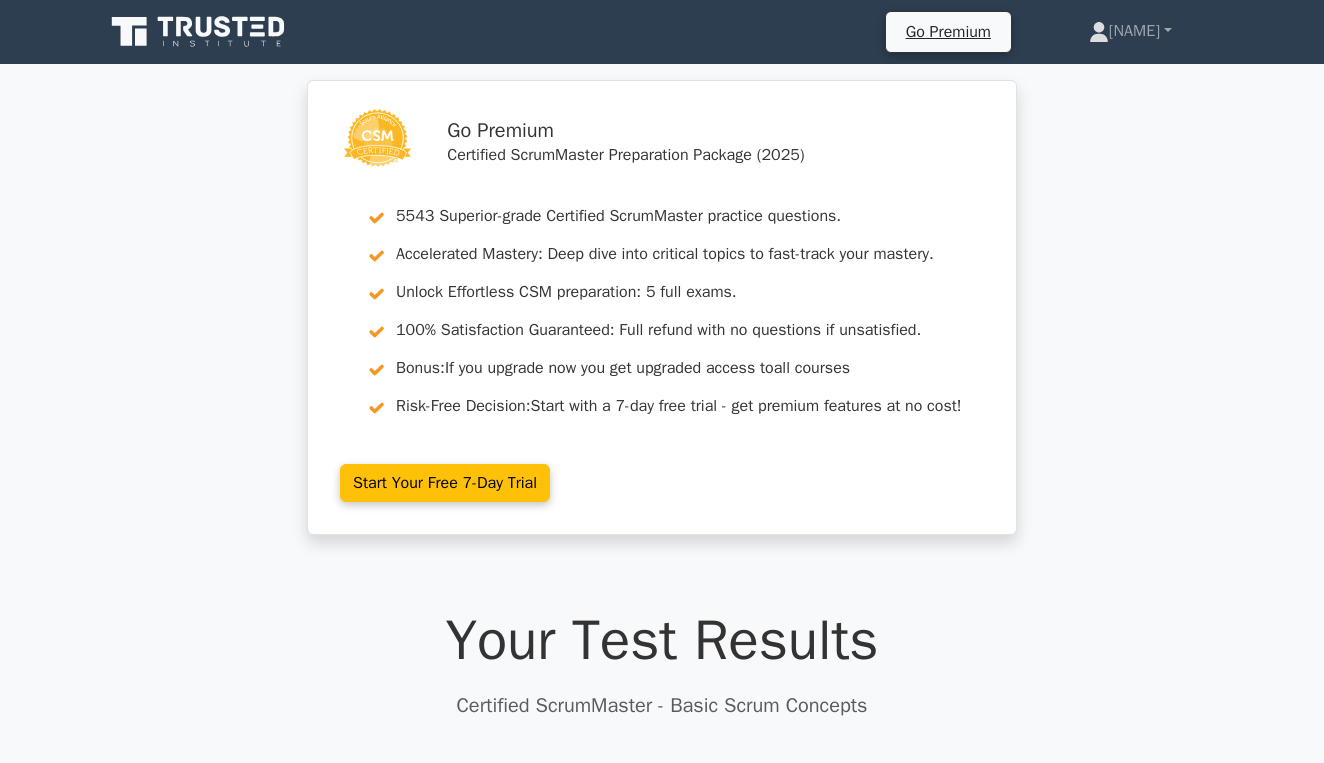 scroll, scrollTop: 0, scrollLeft: 0, axis: both 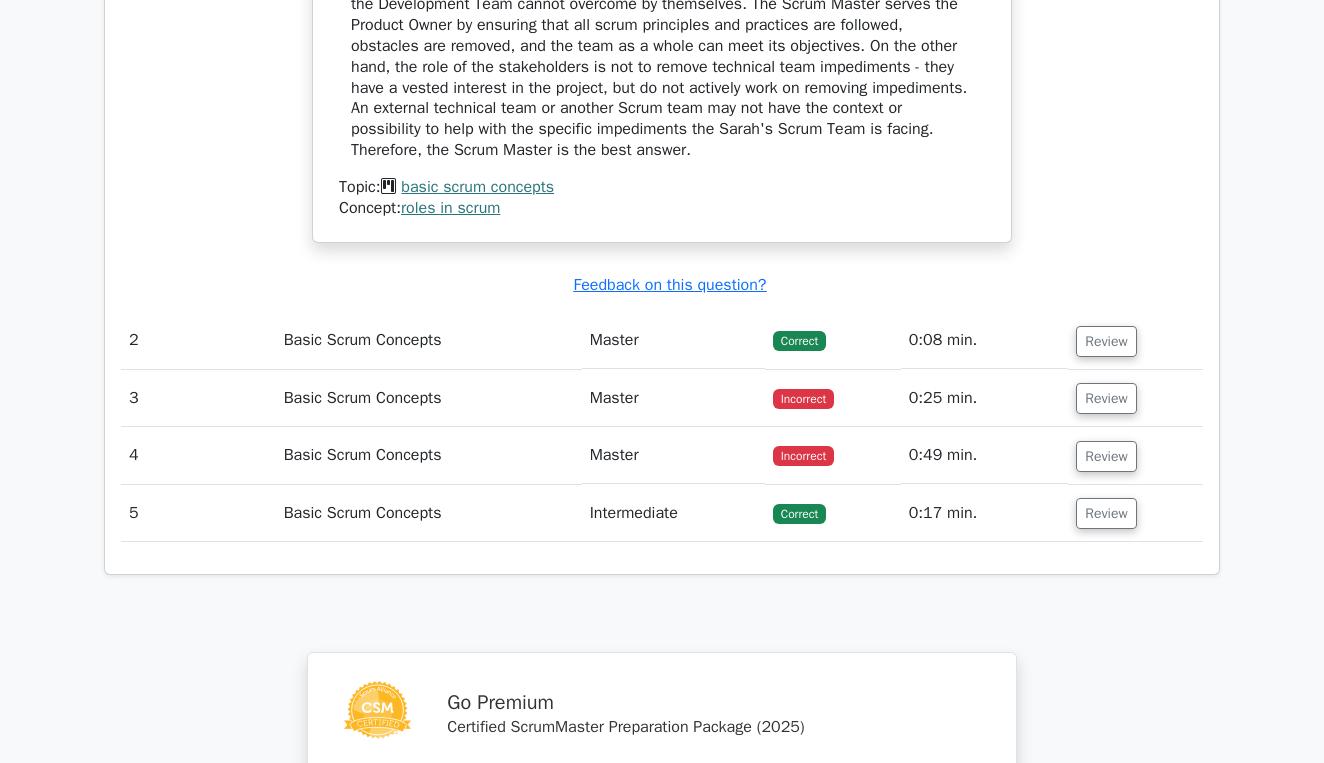 click on "Master" at bounding box center (673, 398) 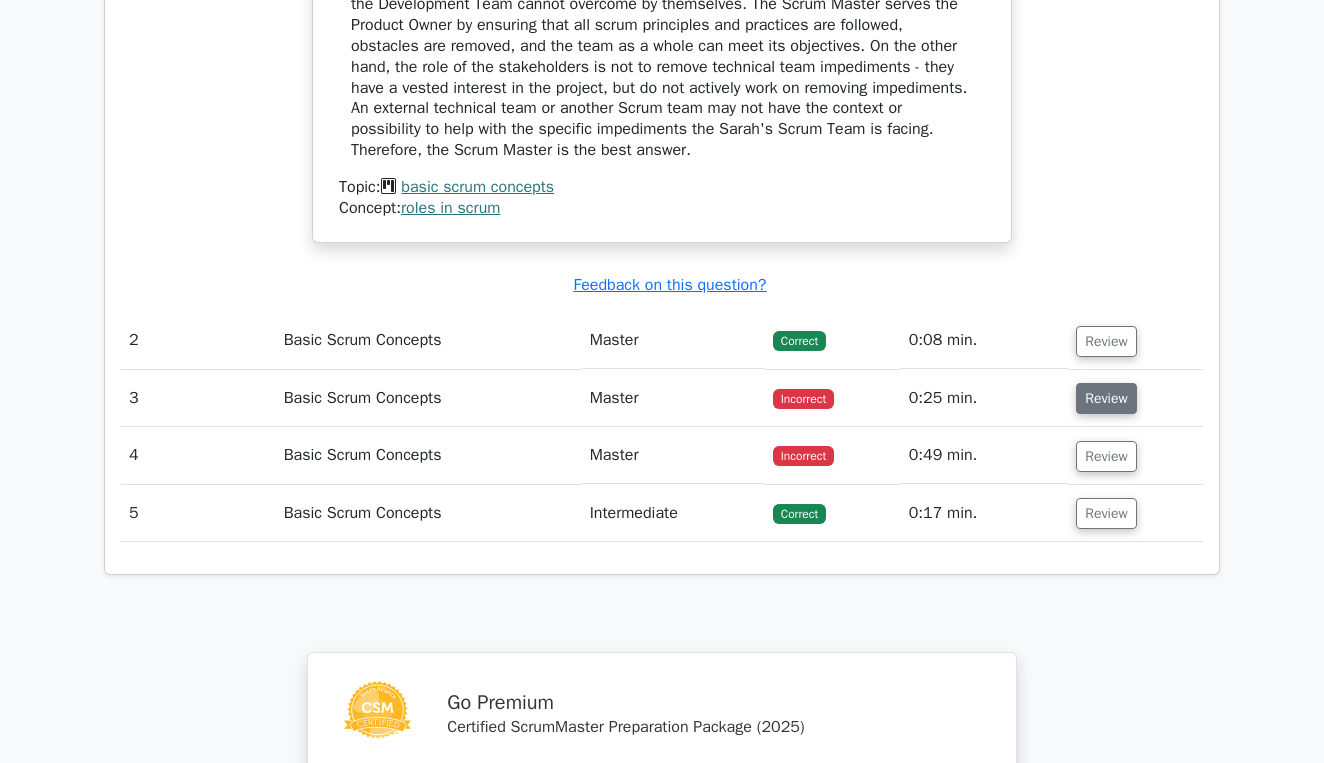 click on "Review" at bounding box center (1106, 398) 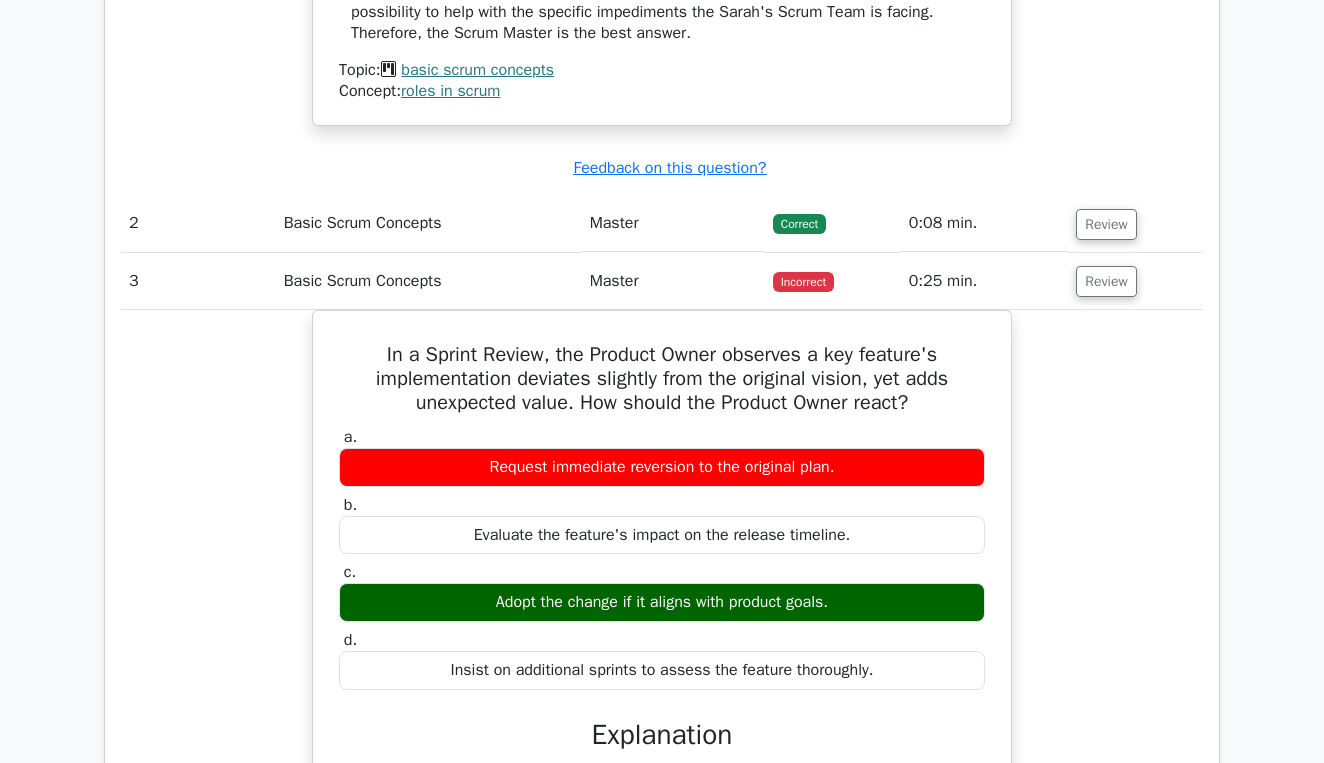 scroll, scrollTop: 2166, scrollLeft: 0, axis: vertical 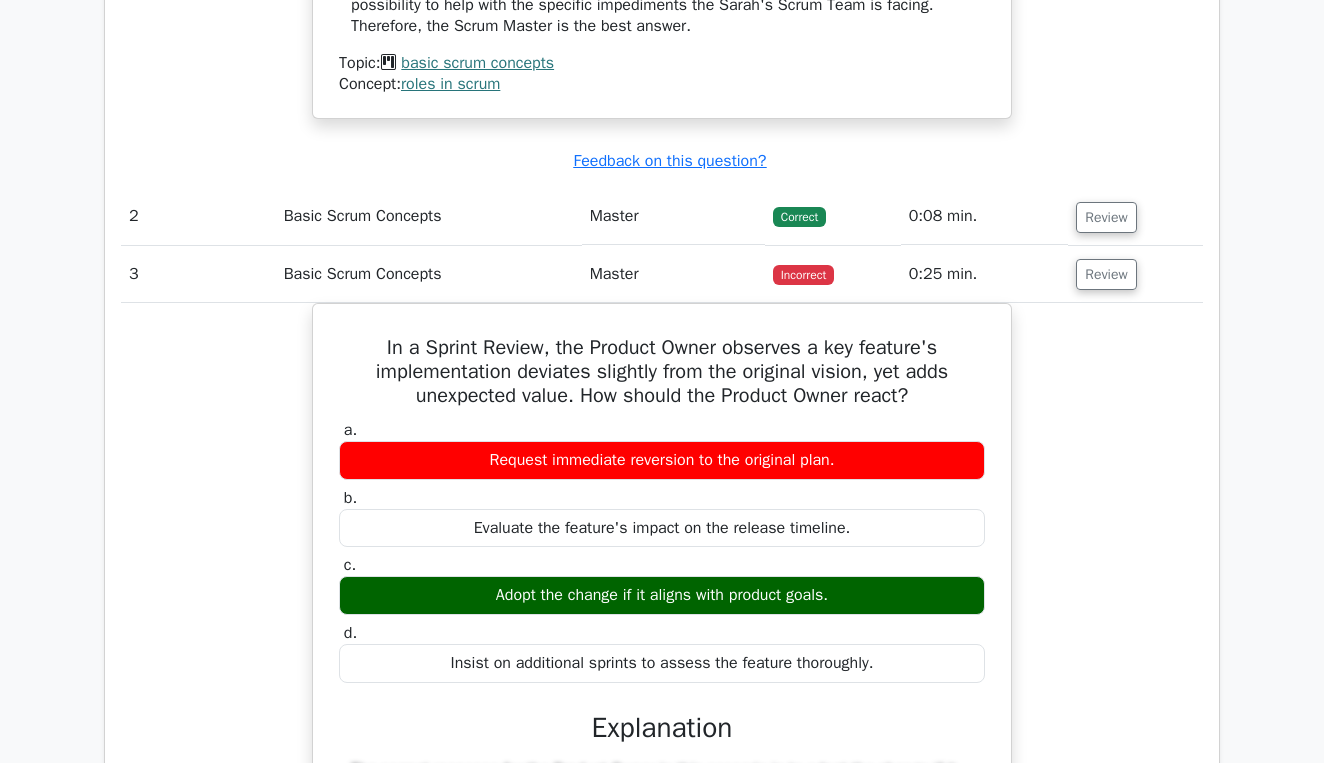 click on "Incorrect" at bounding box center [803, 275] 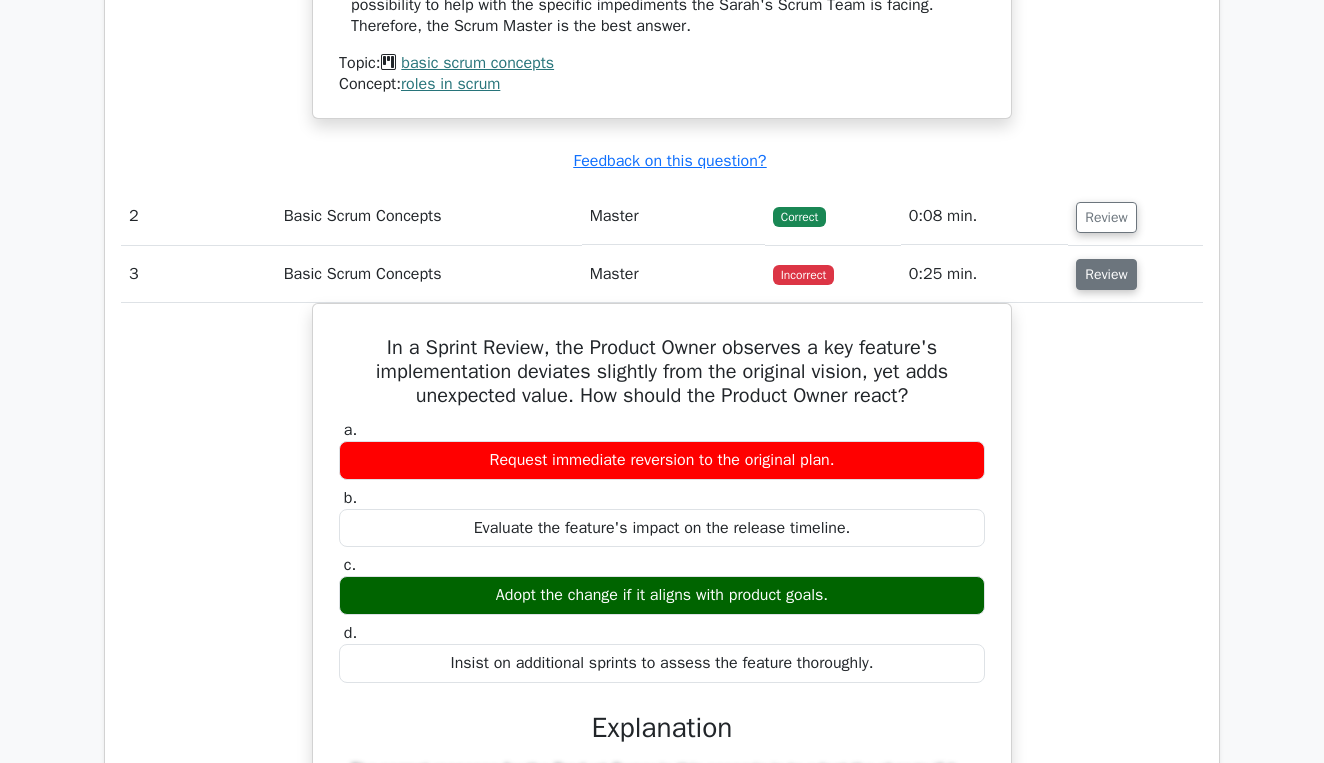 click on "Review" at bounding box center [1106, 274] 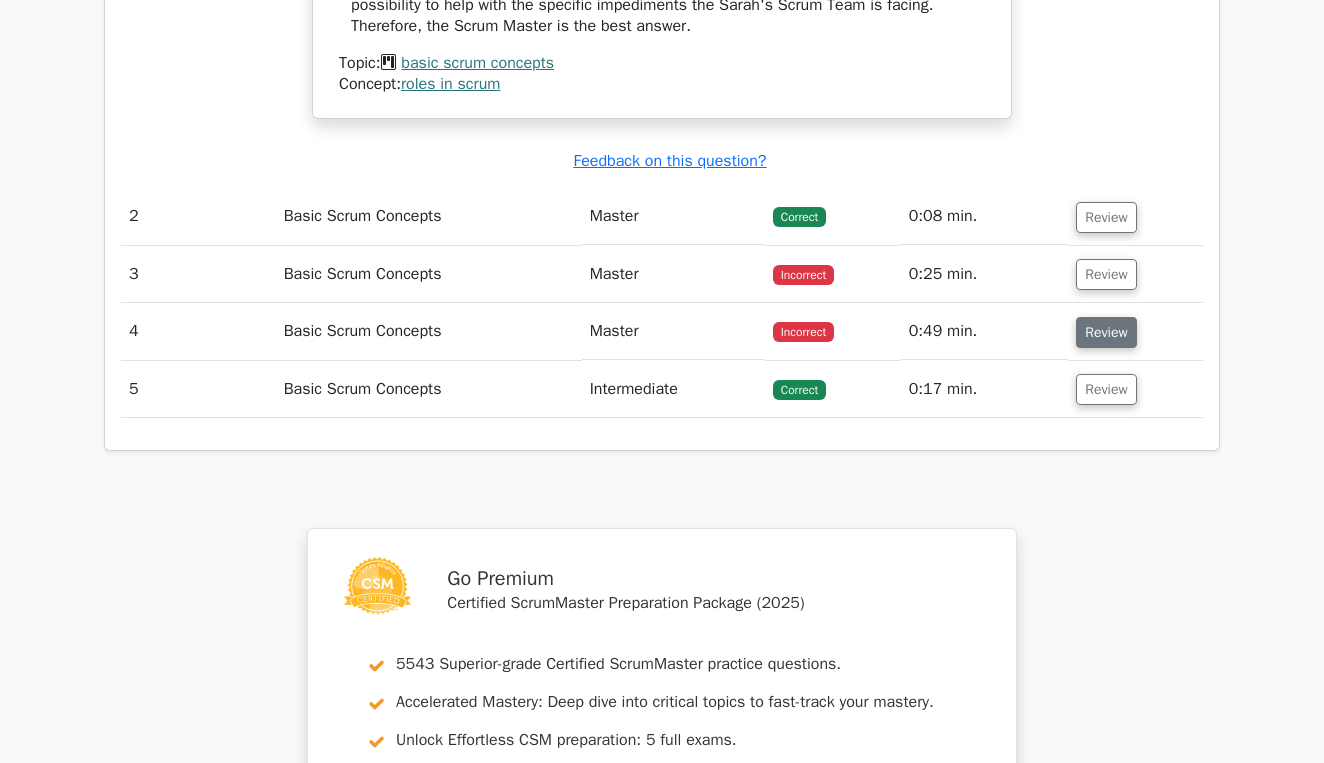 click on "Review" at bounding box center (1106, 332) 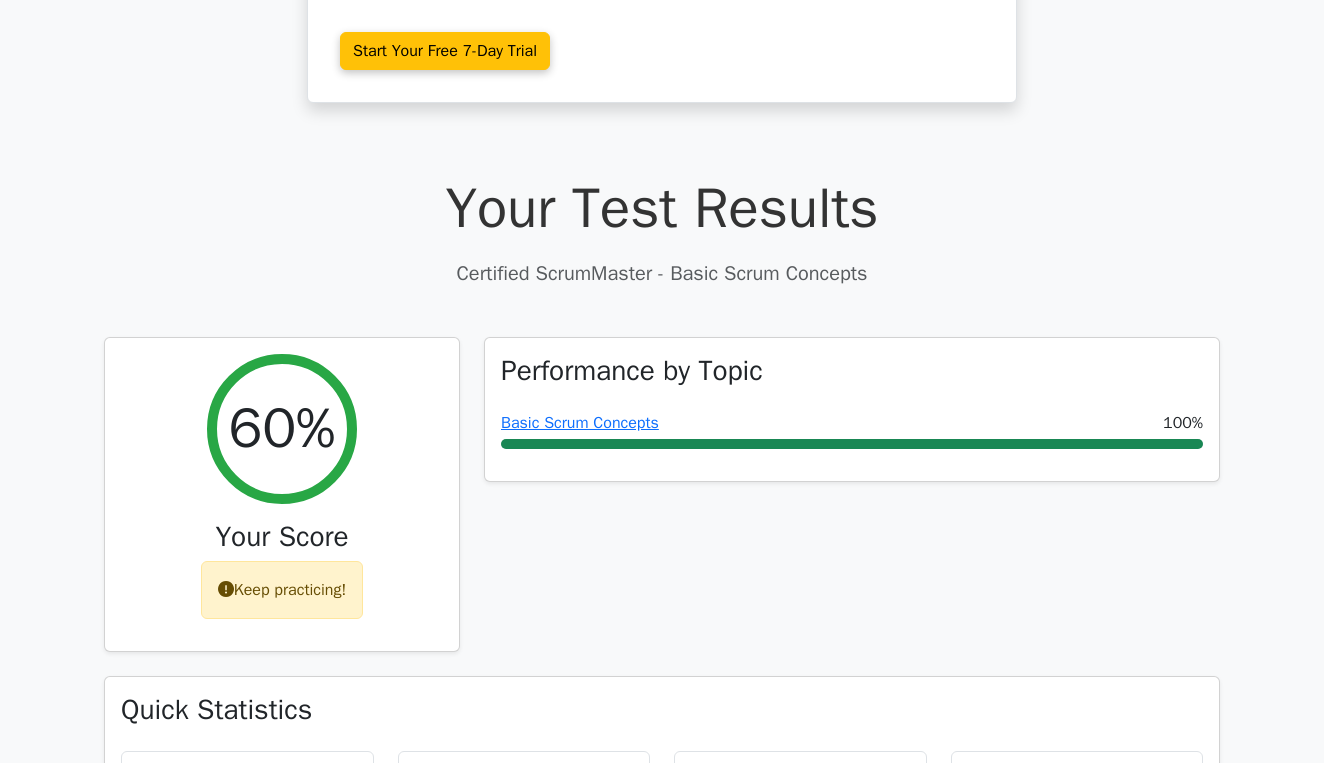 scroll, scrollTop: 453, scrollLeft: 0, axis: vertical 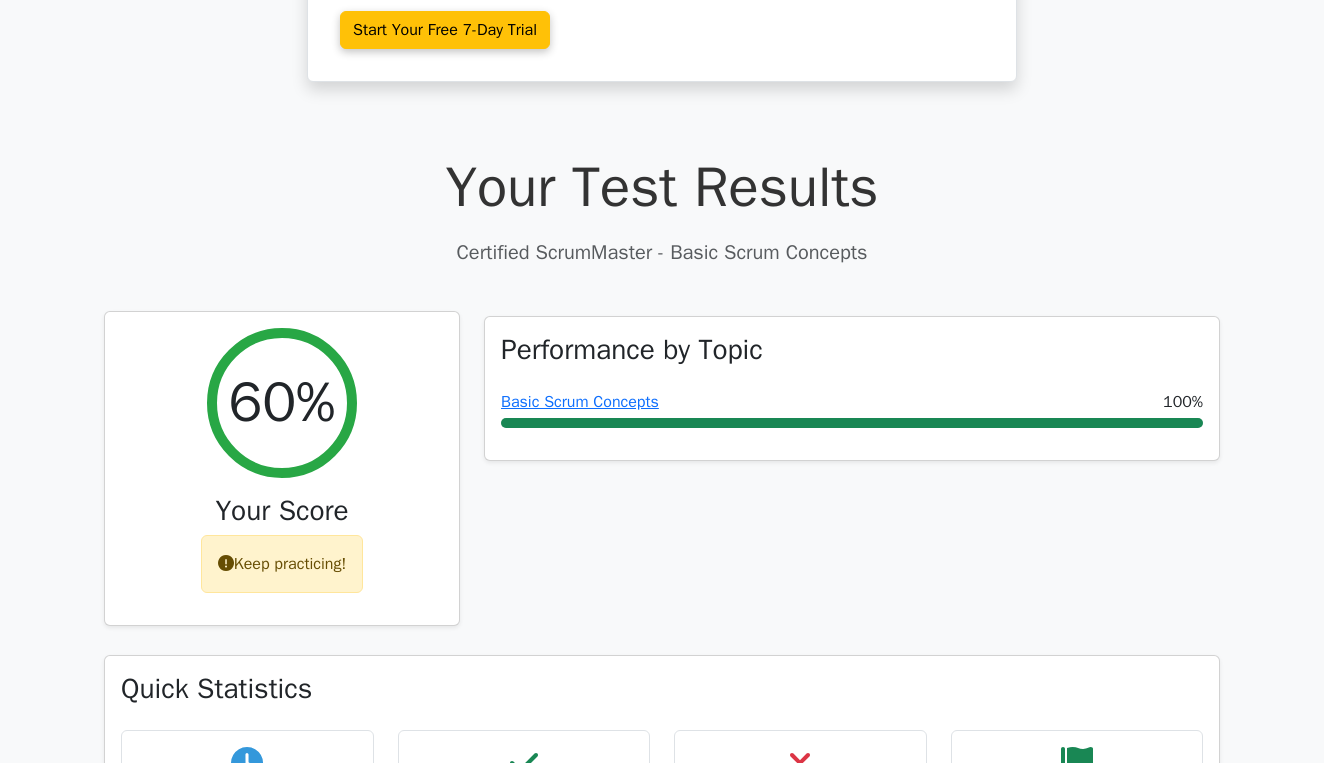 click on "Keep practicing!" at bounding box center [282, 564] 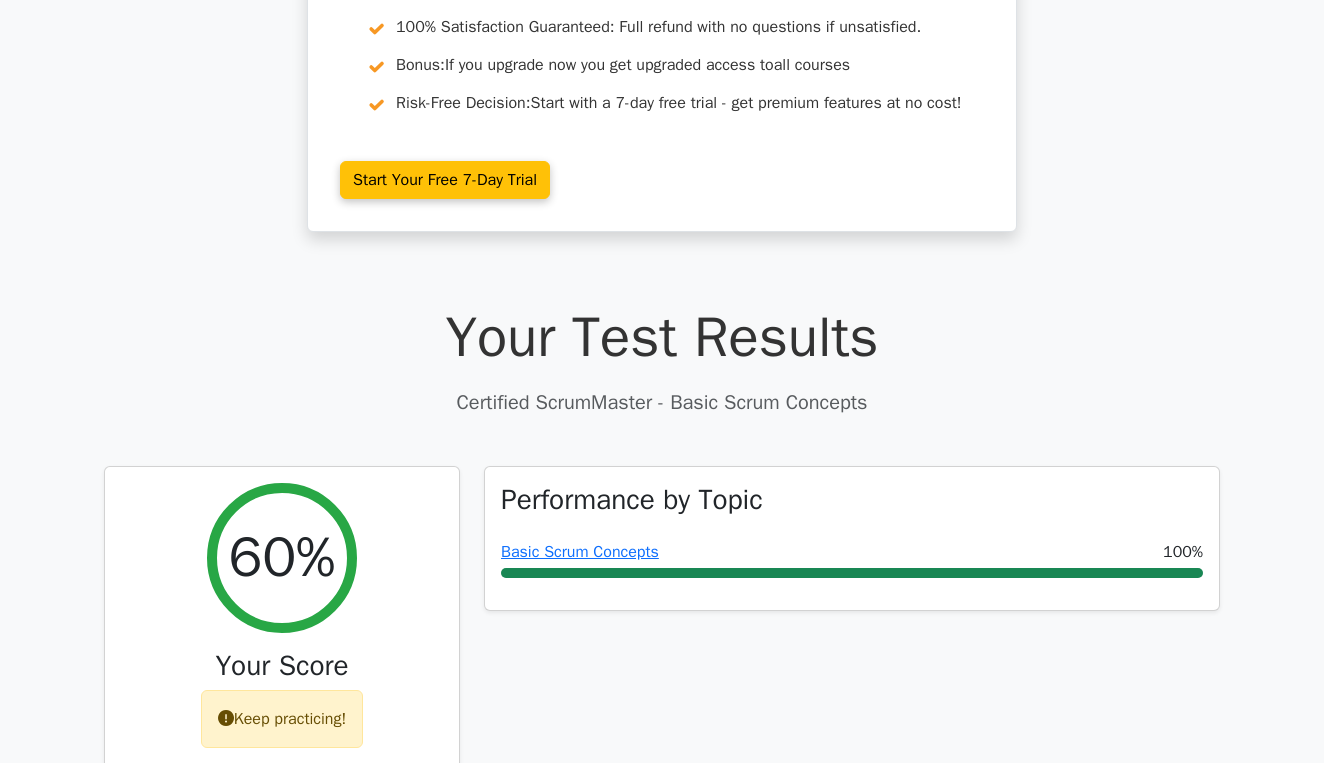 scroll, scrollTop: 229, scrollLeft: 1, axis: both 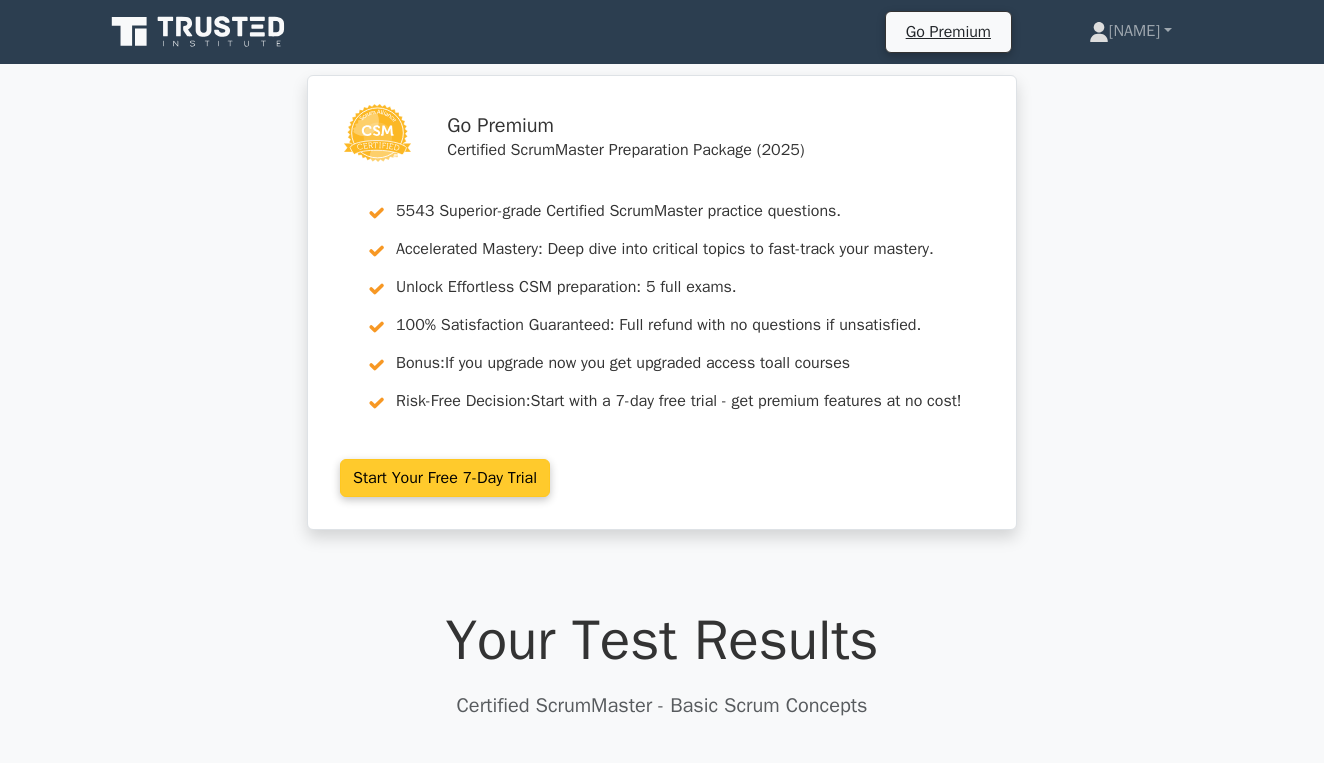 click on "Start Your Free 7-Day Trial" at bounding box center [445, 478] 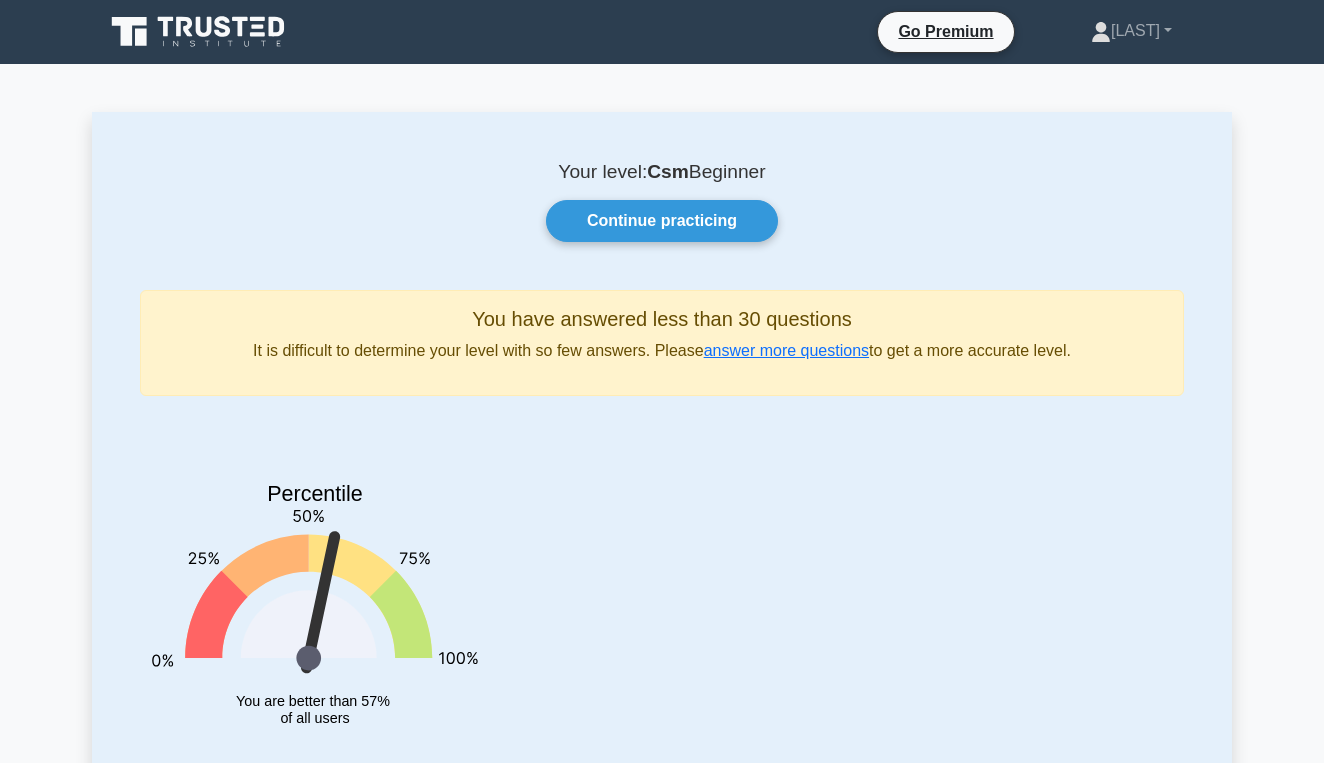 scroll, scrollTop: 0, scrollLeft: 0, axis: both 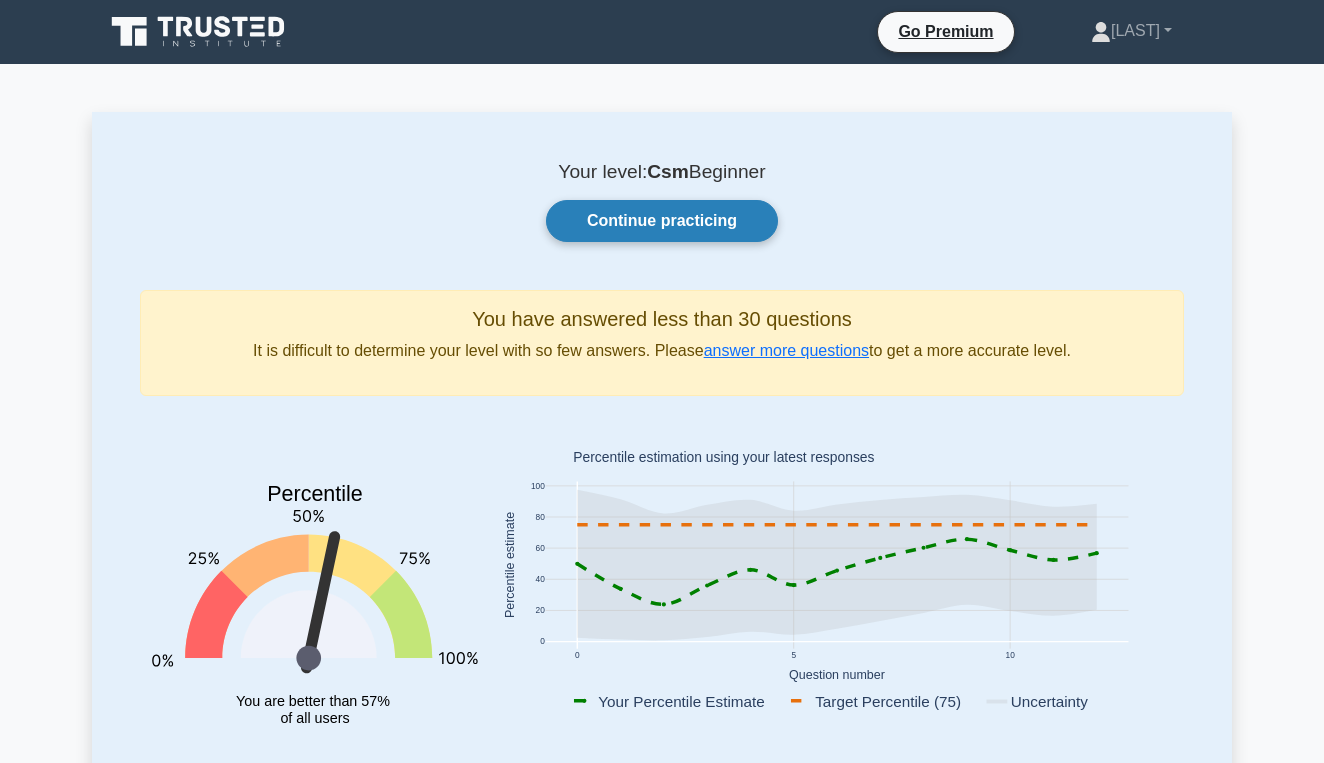 click on "Continue practicing" at bounding box center (662, 221) 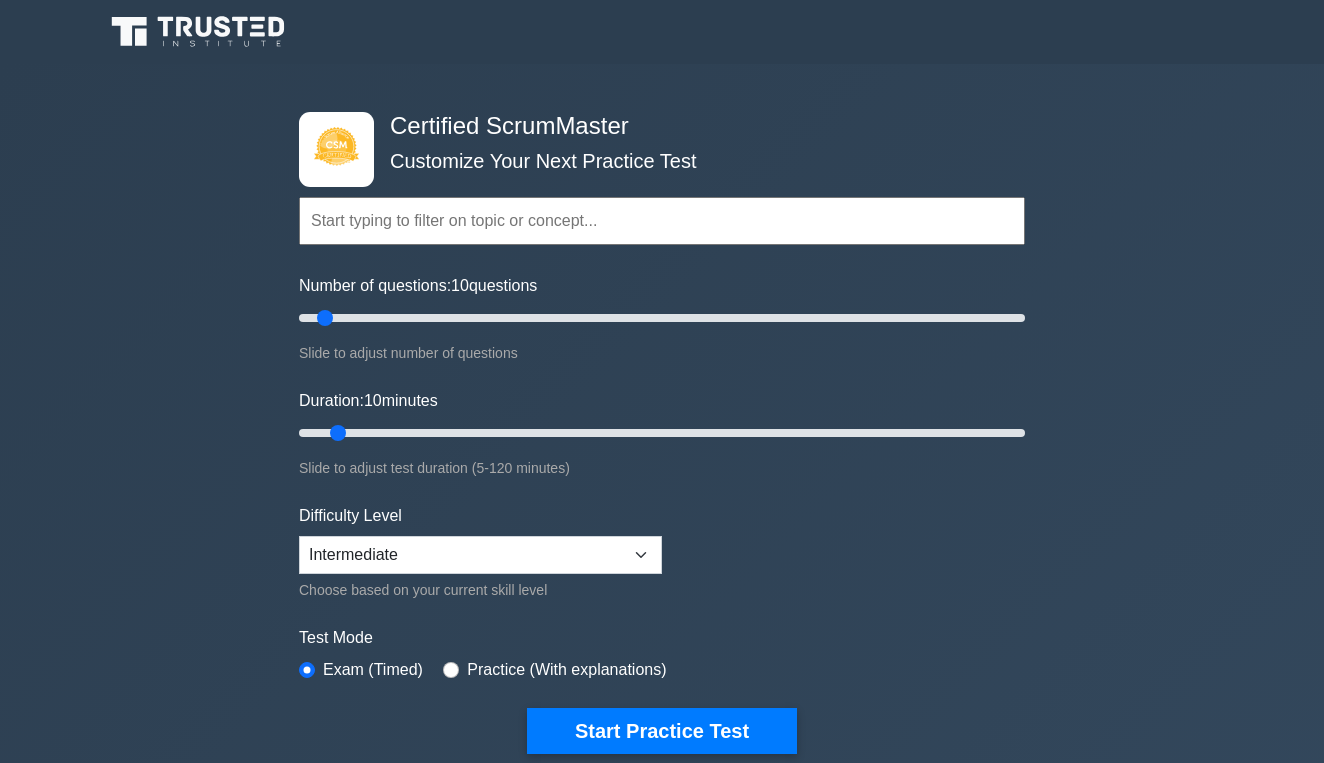 scroll, scrollTop: 0, scrollLeft: 0, axis: both 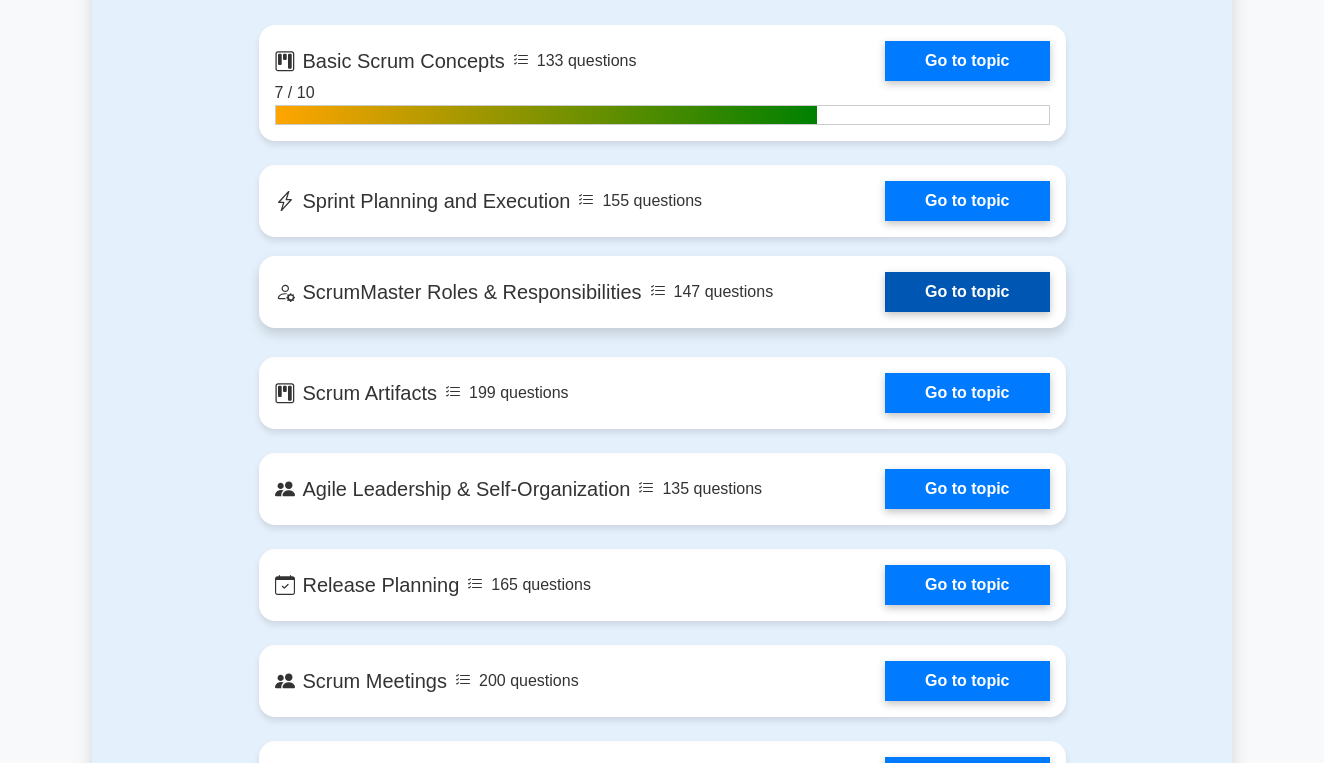 click on "Go to topic" at bounding box center [967, 292] 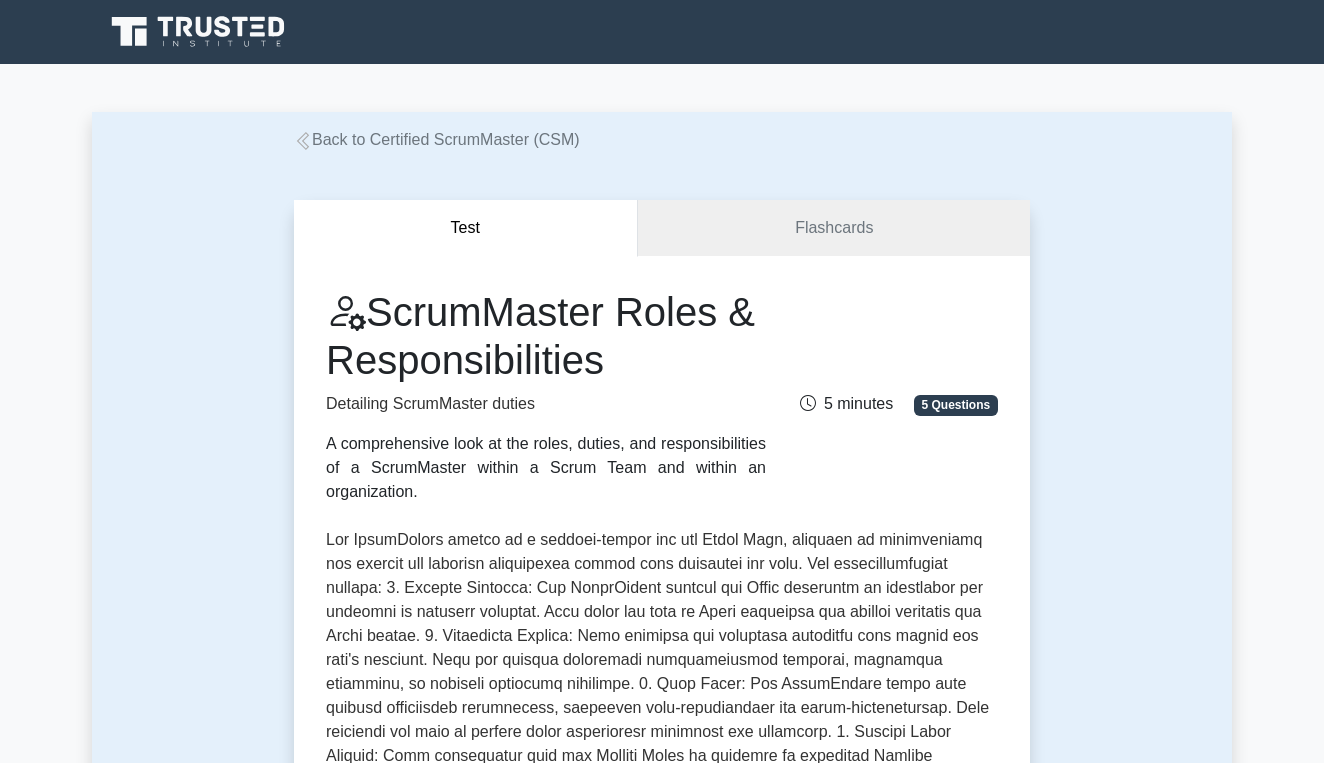 scroll, scrollTop: 0, scrollLeft: 0, axis: both 